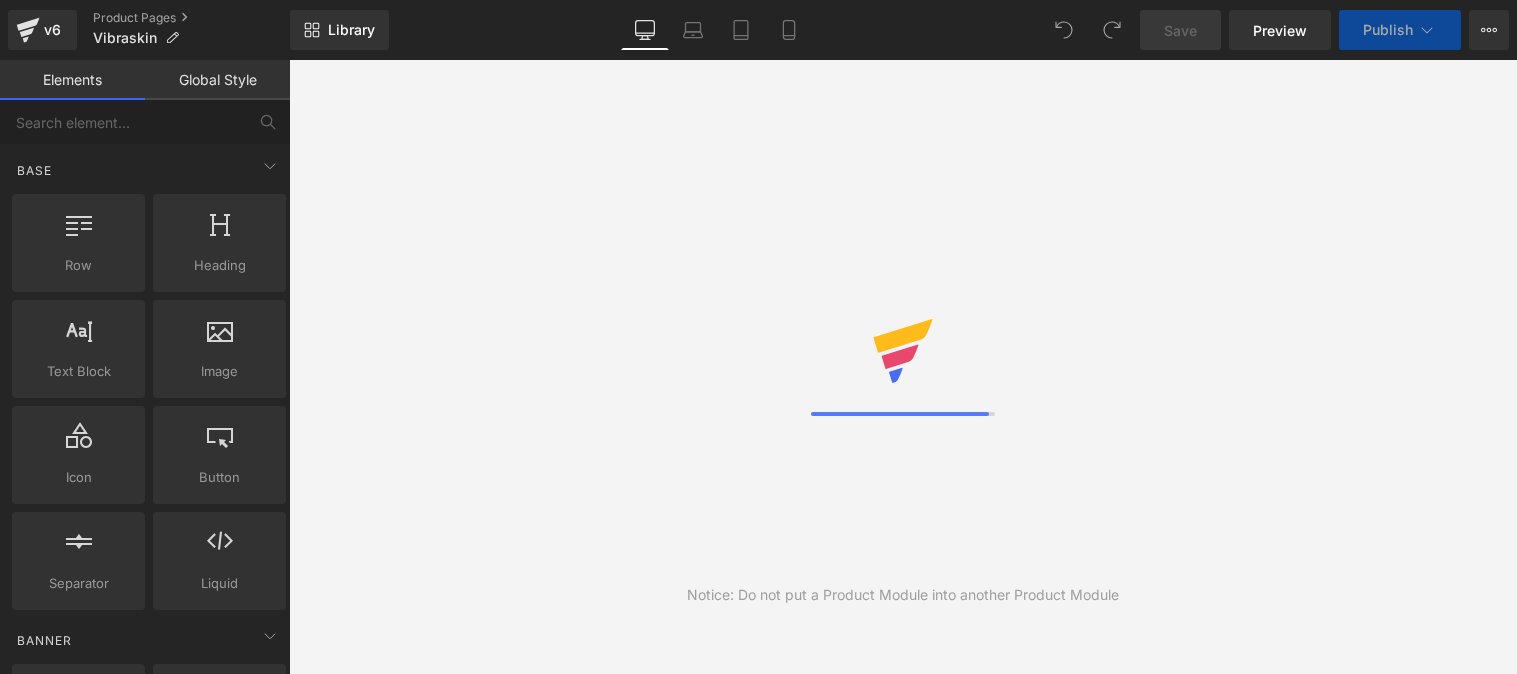 scroll, scrollTop: 0, scrollLeft: 0, axis: both 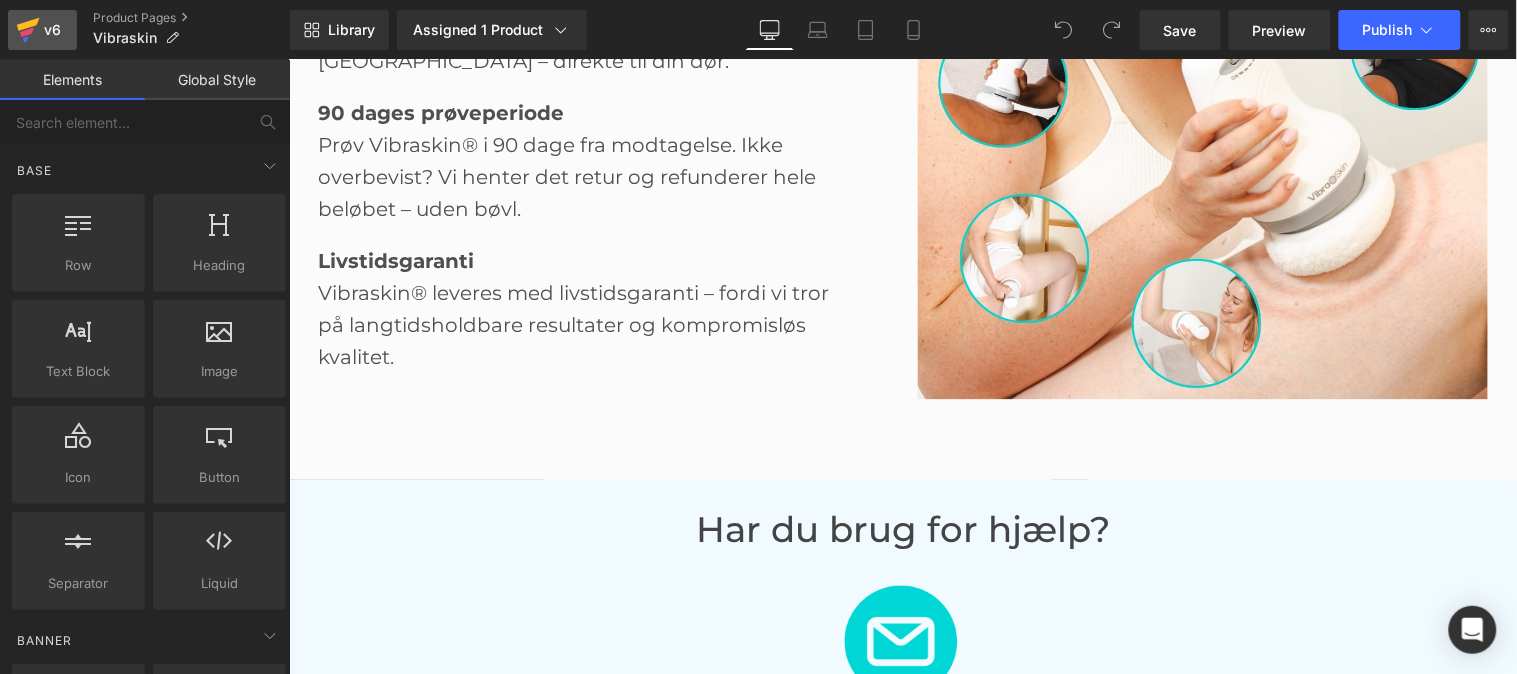 click on "v6" at bounding box center [52, 30] 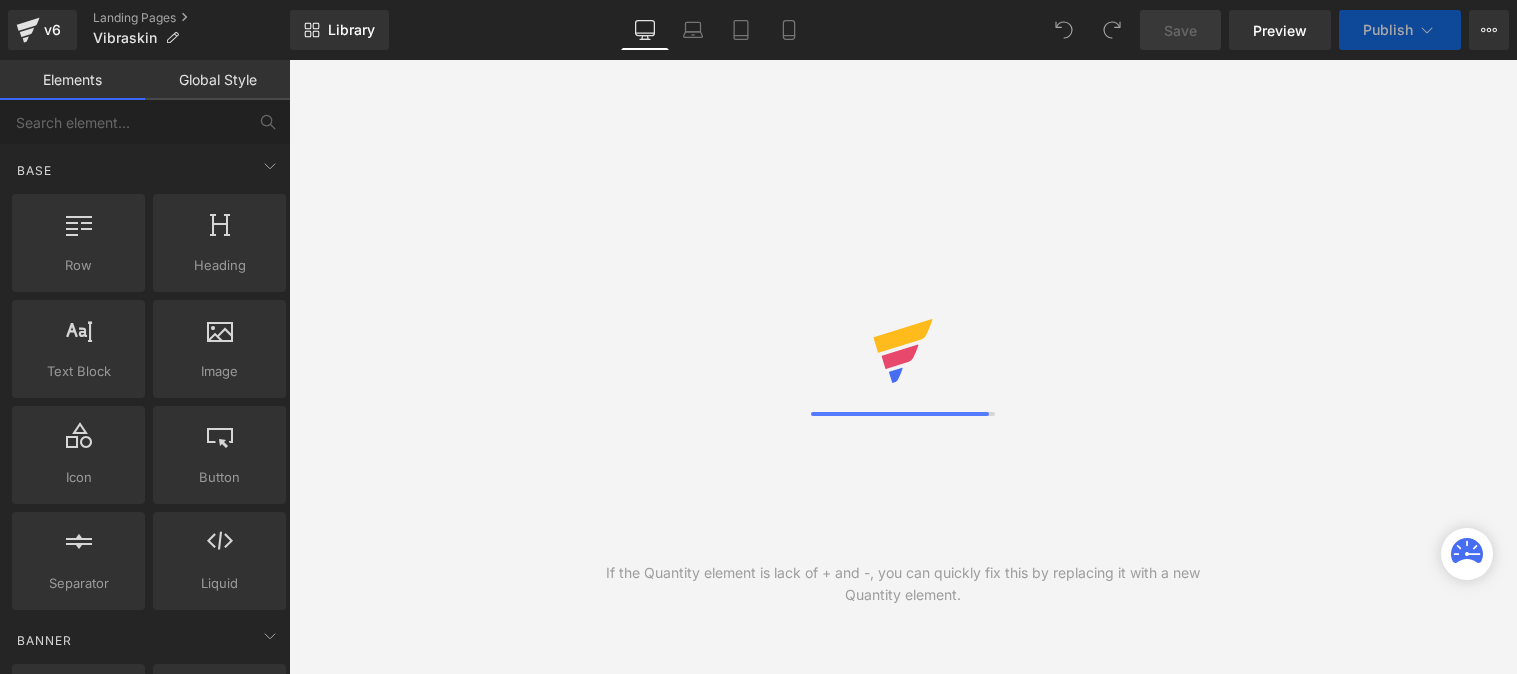 scroll, scrollTop: 0, scrollLeft: 0, axis: both 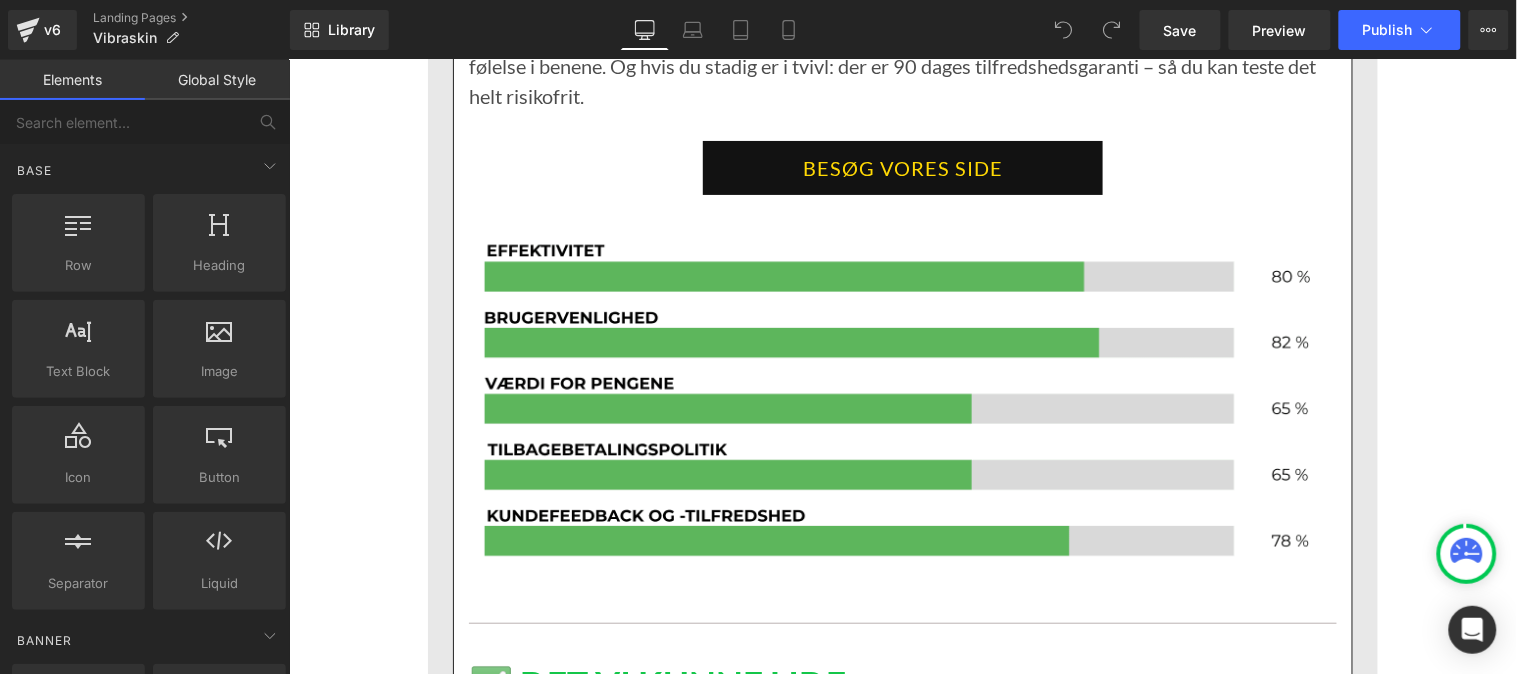 click on "BESØG VORES SIDE" at bounding box center [902, 167] 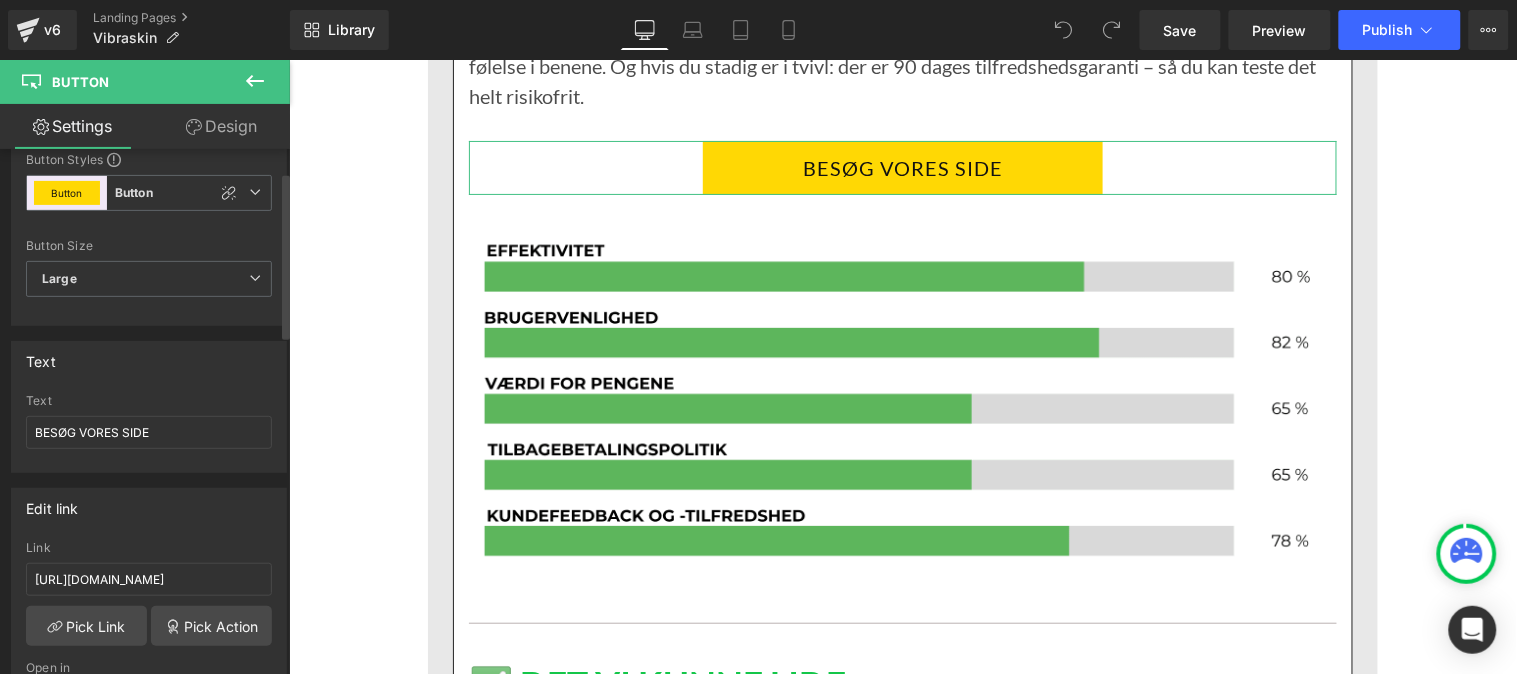 scroll, scrollTop: 72, scrollLeft: 0, axis: vertical 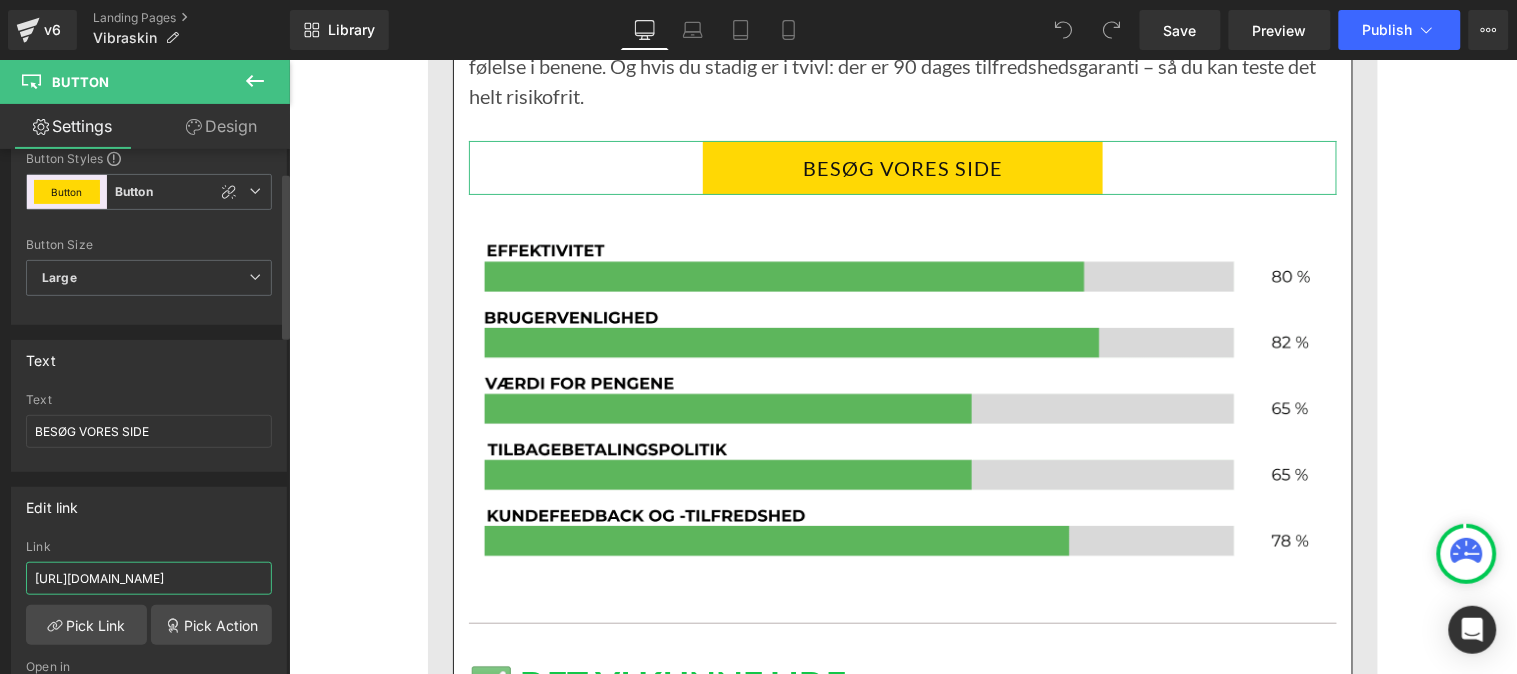 click on "[URL][DOMAIN_NAME]" at bounding box center [149, 578] 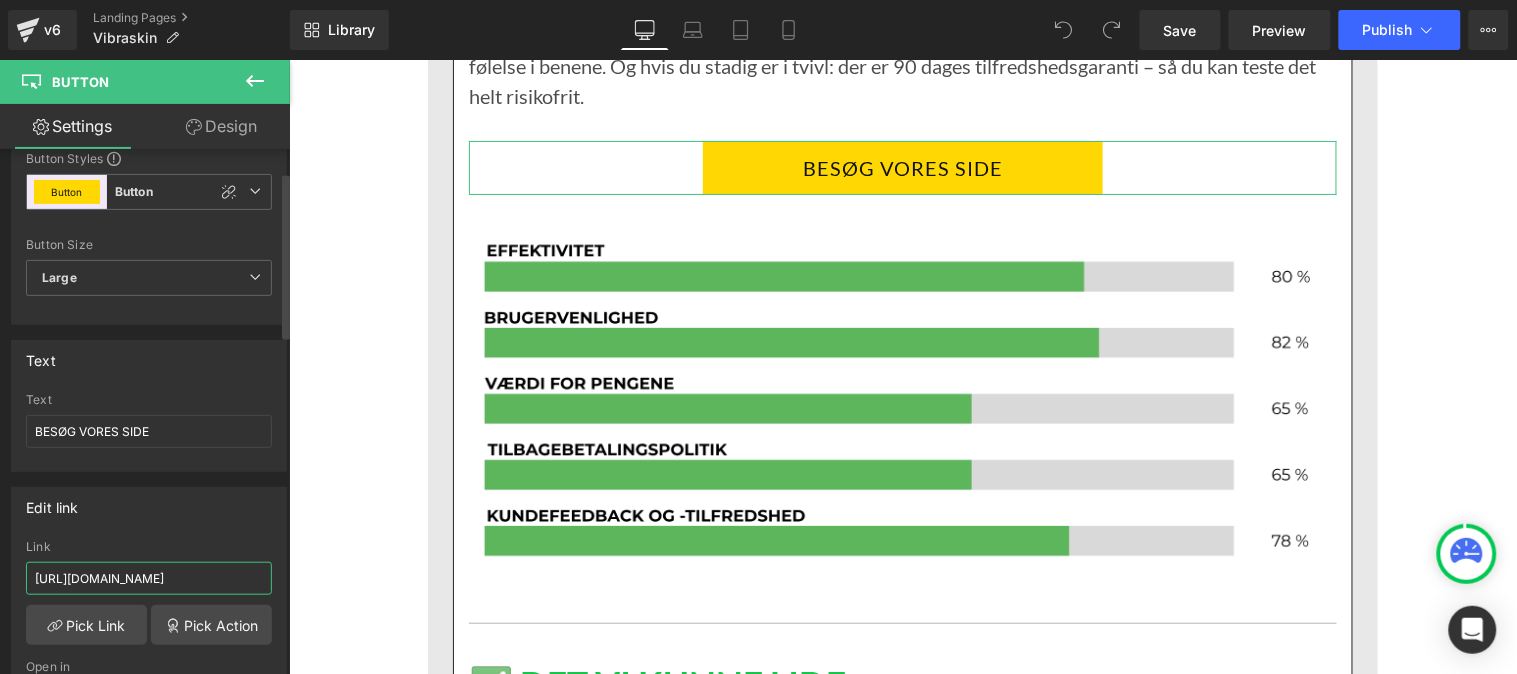 type on "[URL][DOMAIN_NAME]" 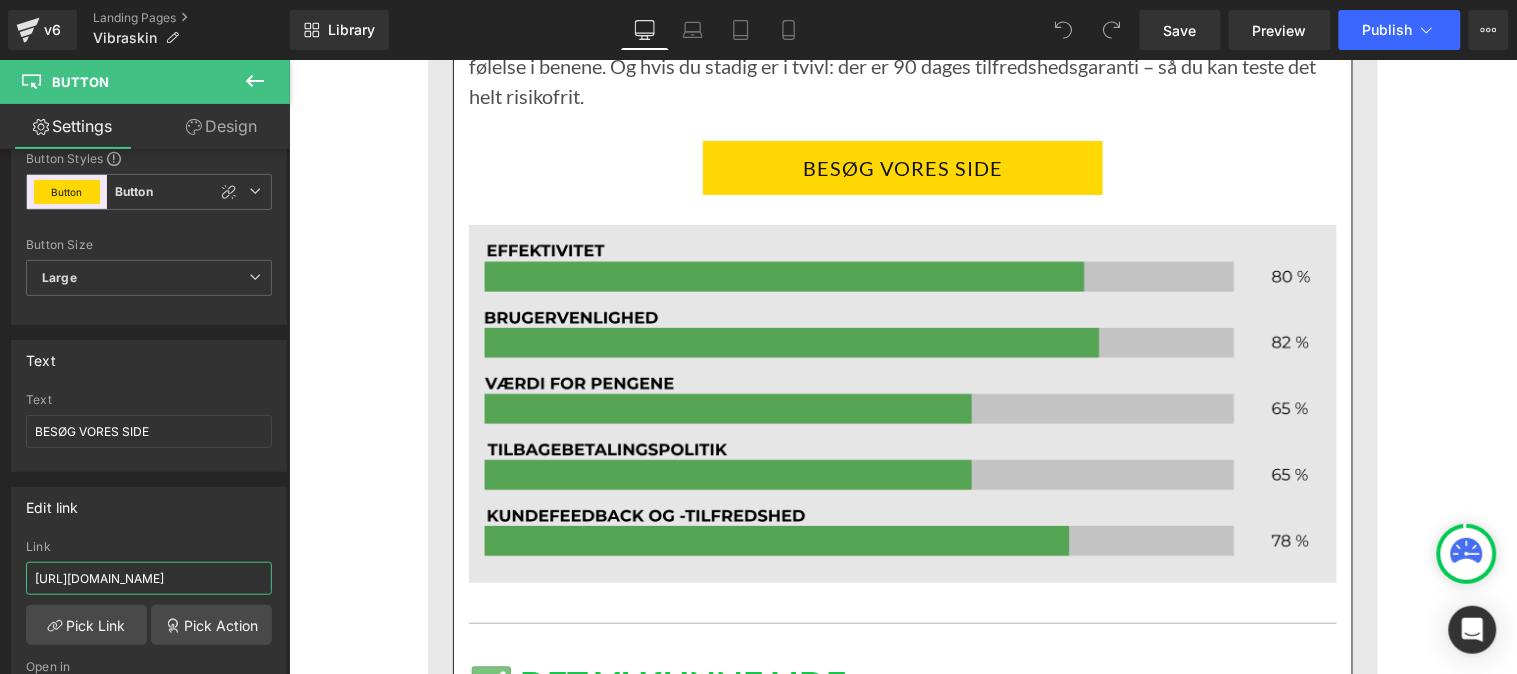 scroll, scrollTop: 0, scrollLeft: 103, axis: horizontal 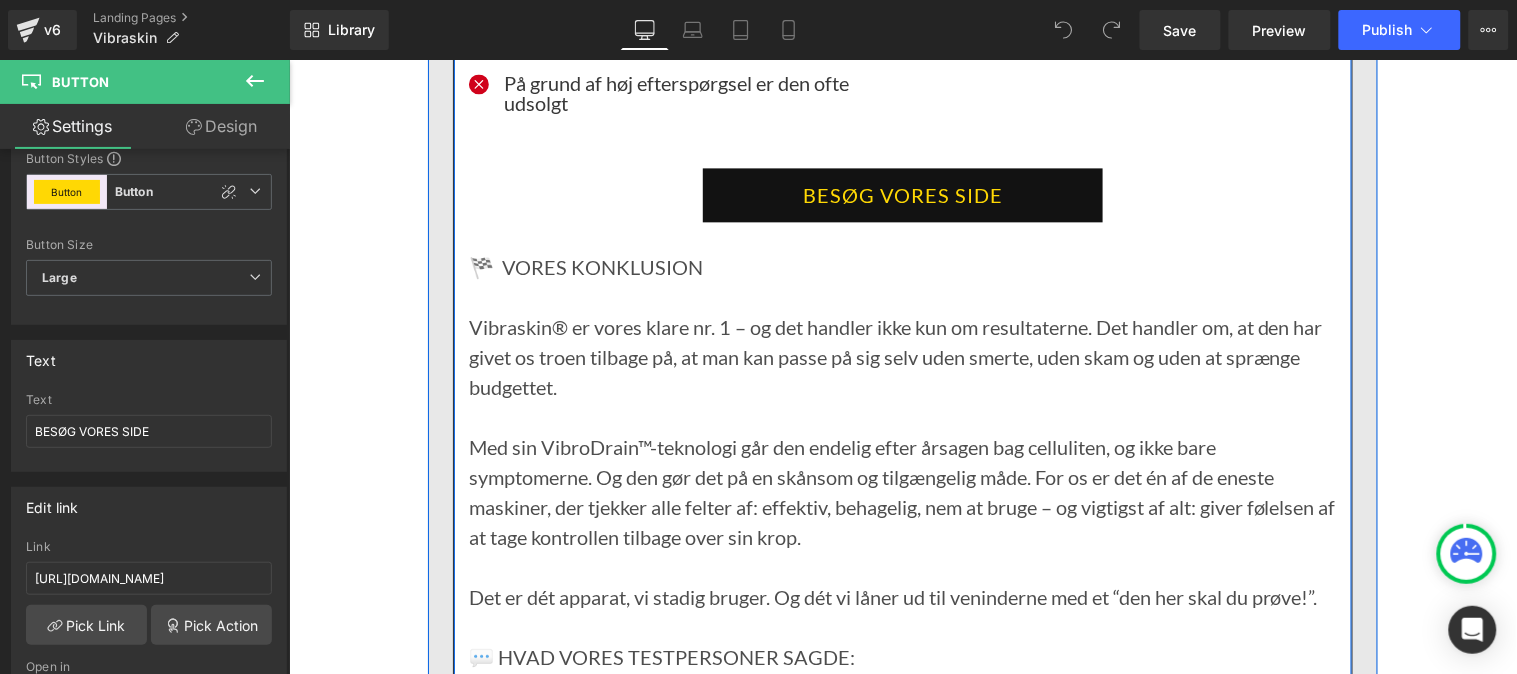 click on "BESØG VORES SIDE" at bounding box center [902, 194] 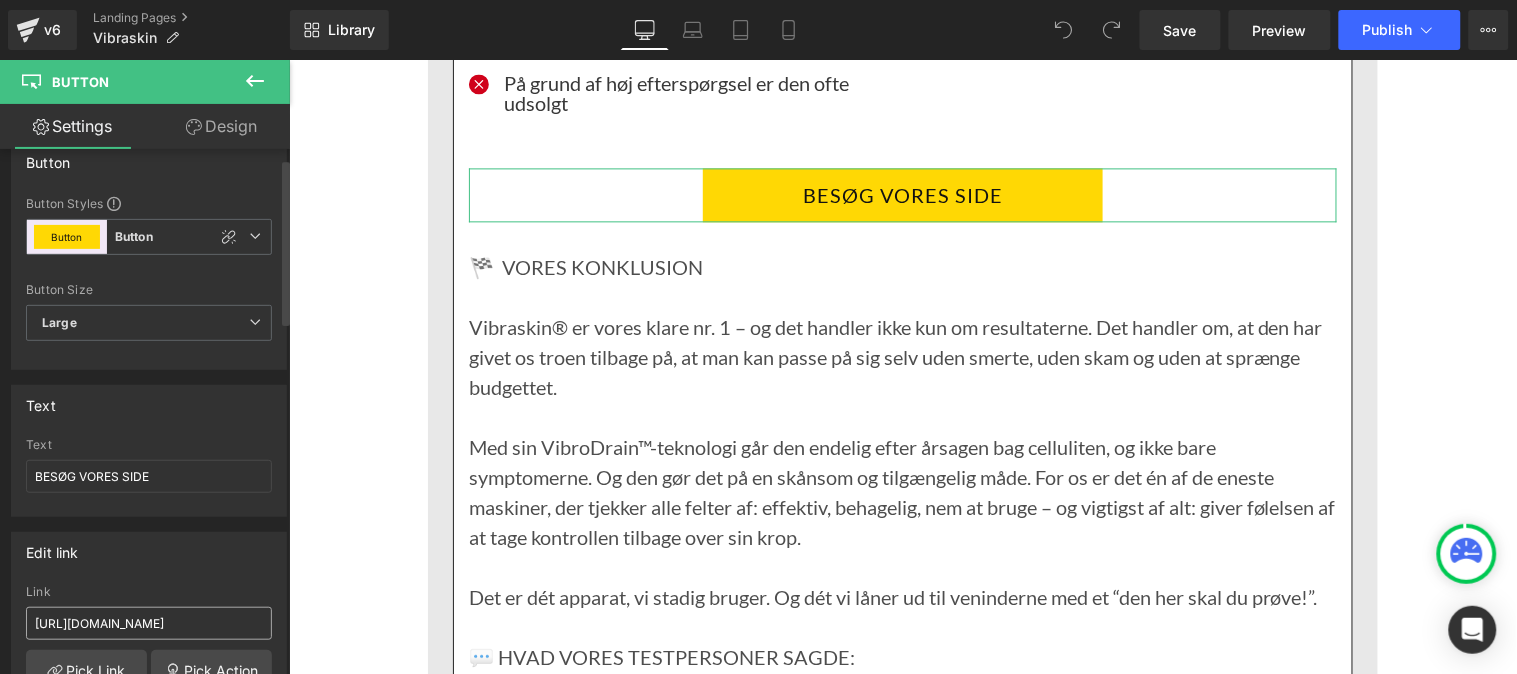 scroll, scrollTop: 28, scrollLeft: 0, axis: vertical 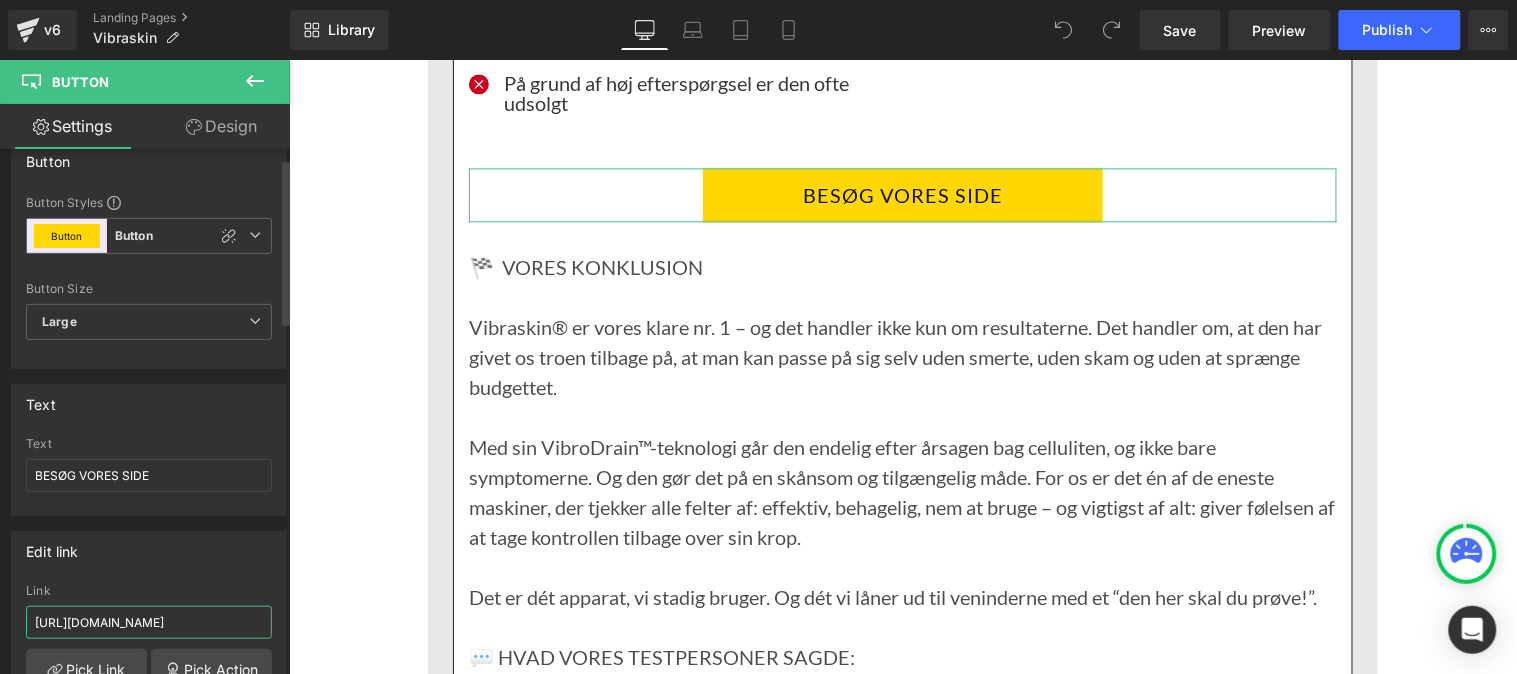 click on "[URL][DOMAIN_NAME]" at bounding box center [149, 622] 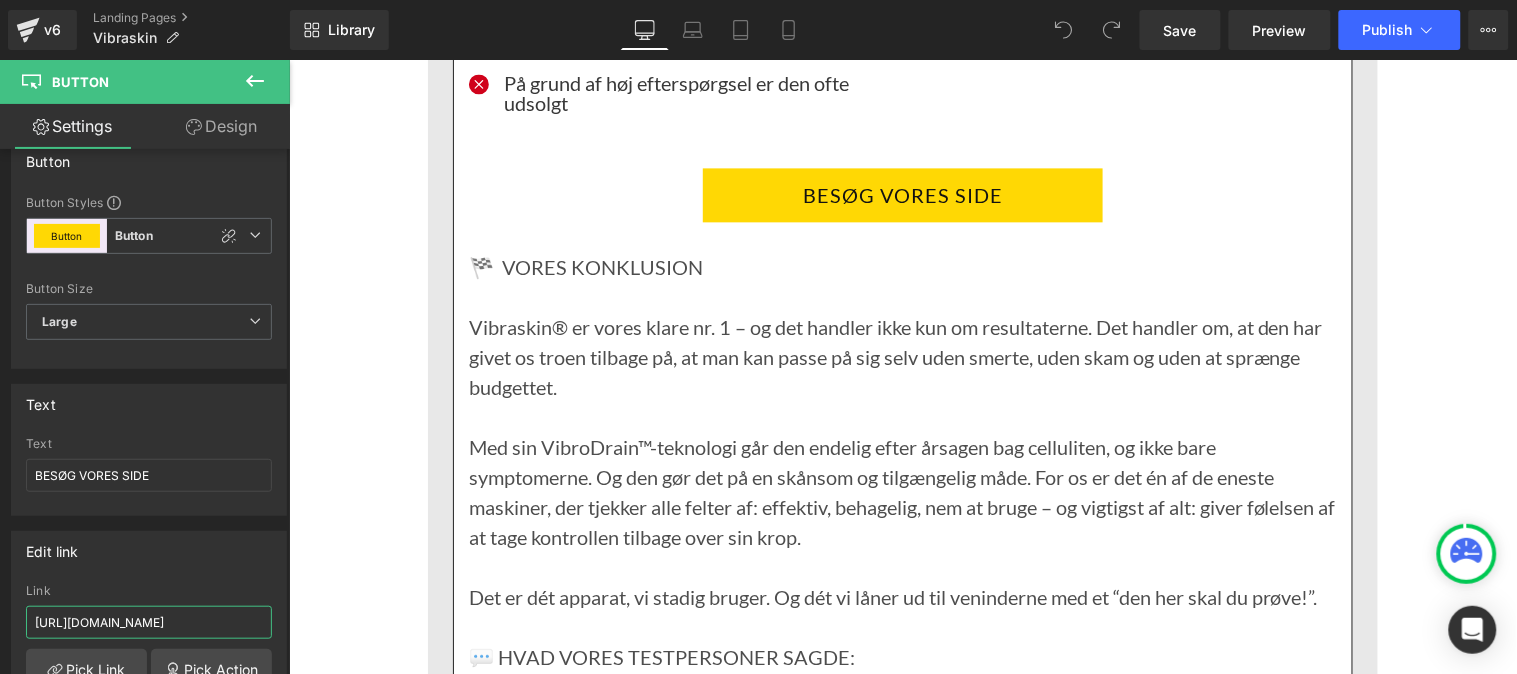 scroll, scrollTop: 0, scrollLeft: 103, axis: horizontal 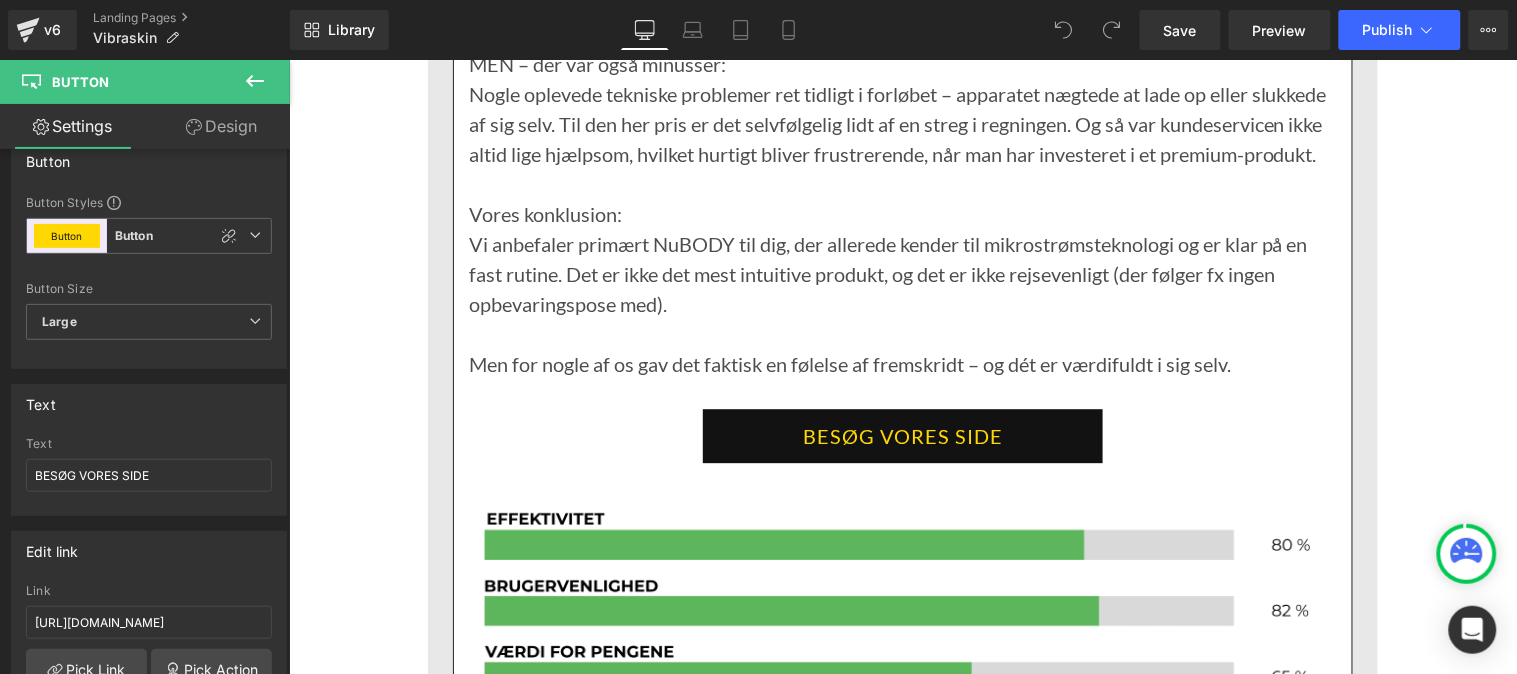 click on "BESØG VORES SIDE" at bounding box center (902, 435) 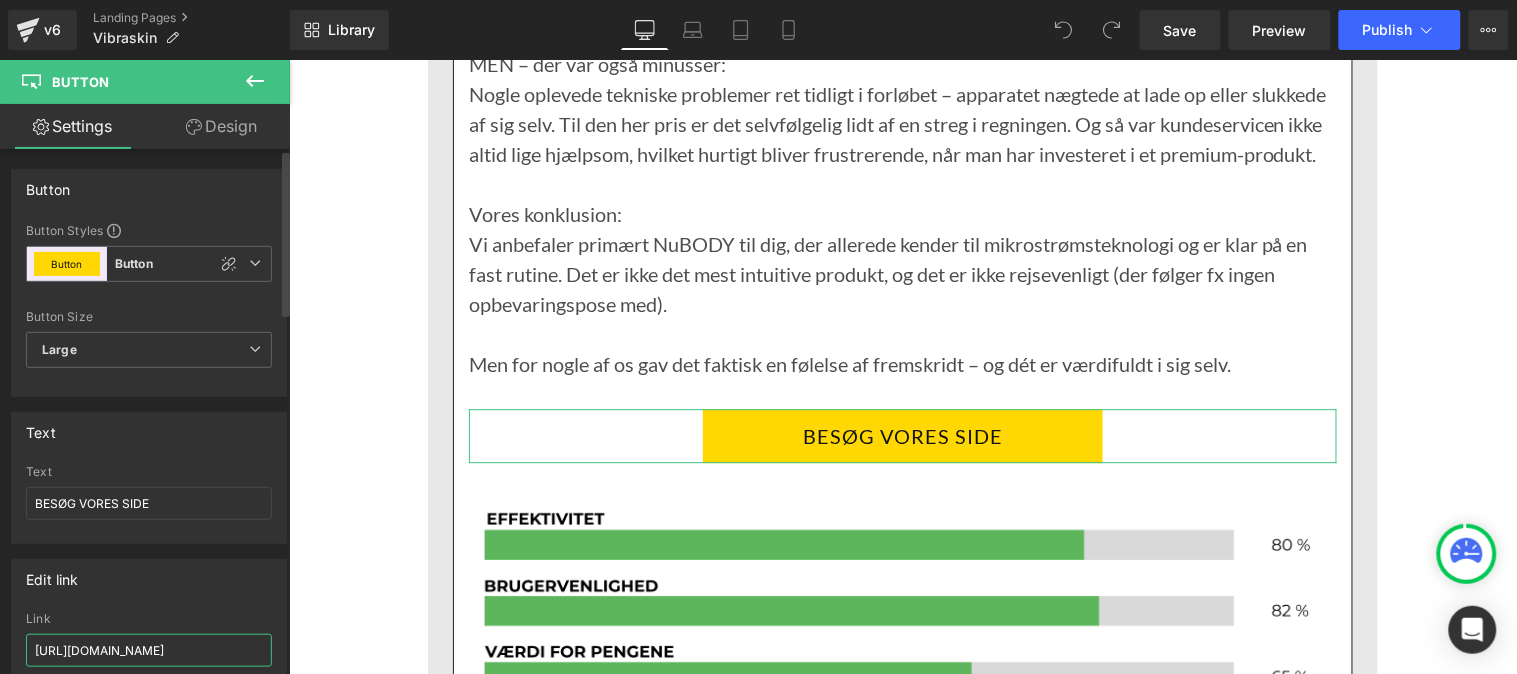 click on "[URL][DOMAIN_NAME]" at bounding box center (149, 650) 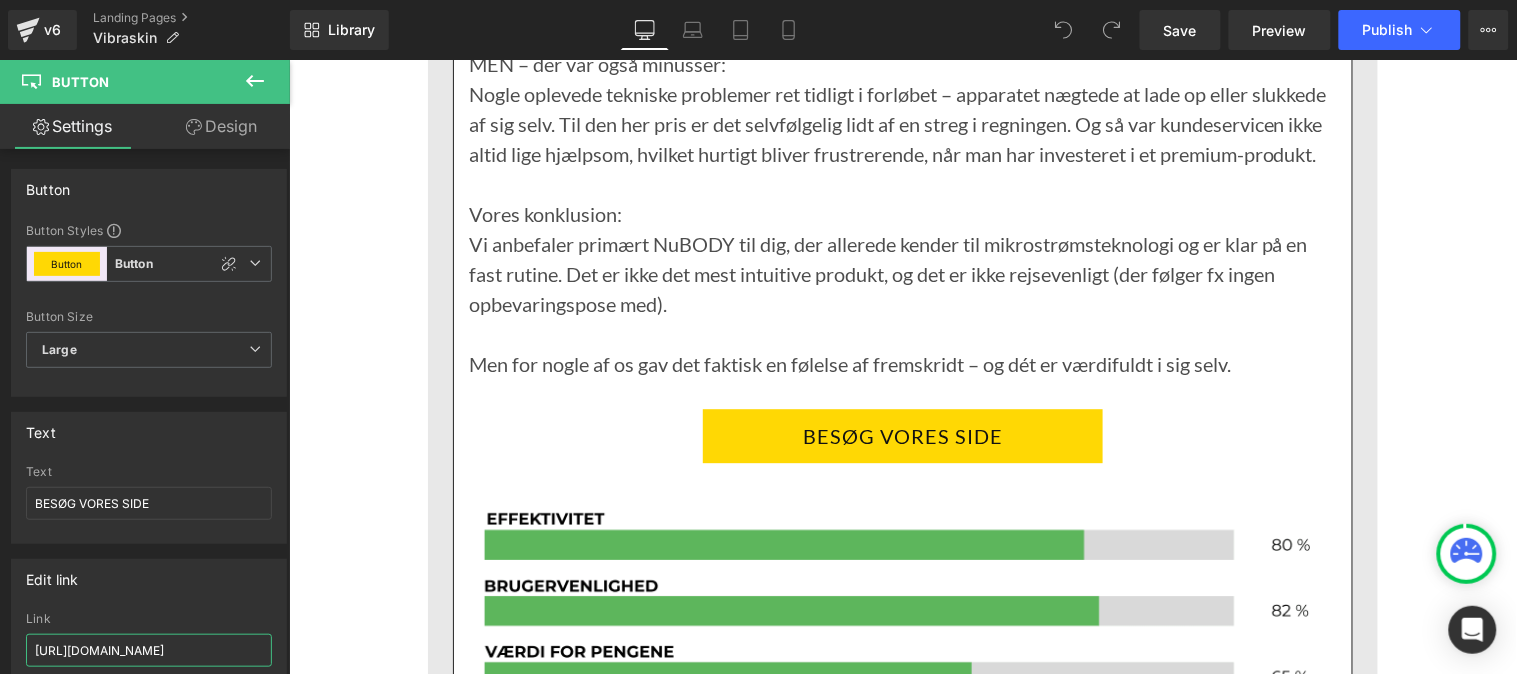 scroll, scrollTop: 0, scrollLeft: 103, axis: horizontal 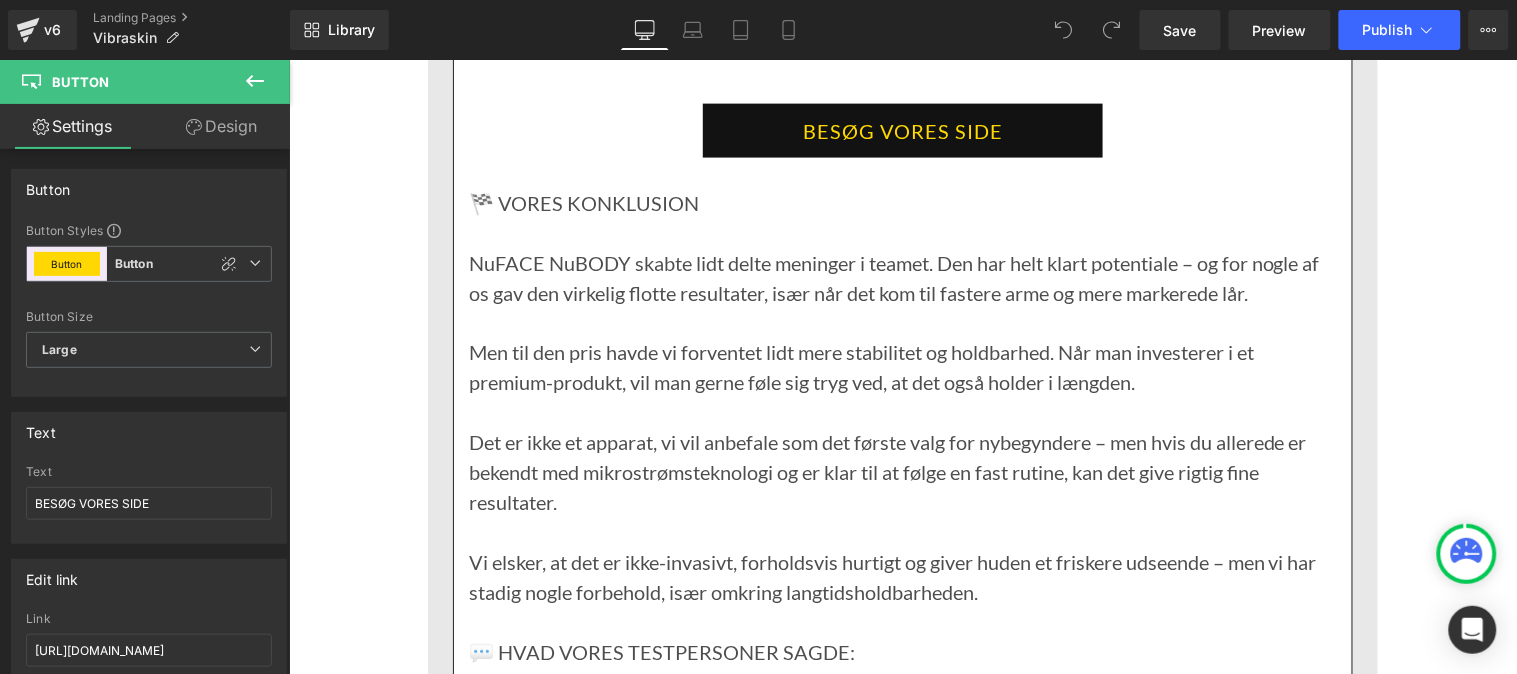click on "BESØG VORES SIDE" at bounding box center (902, 130) 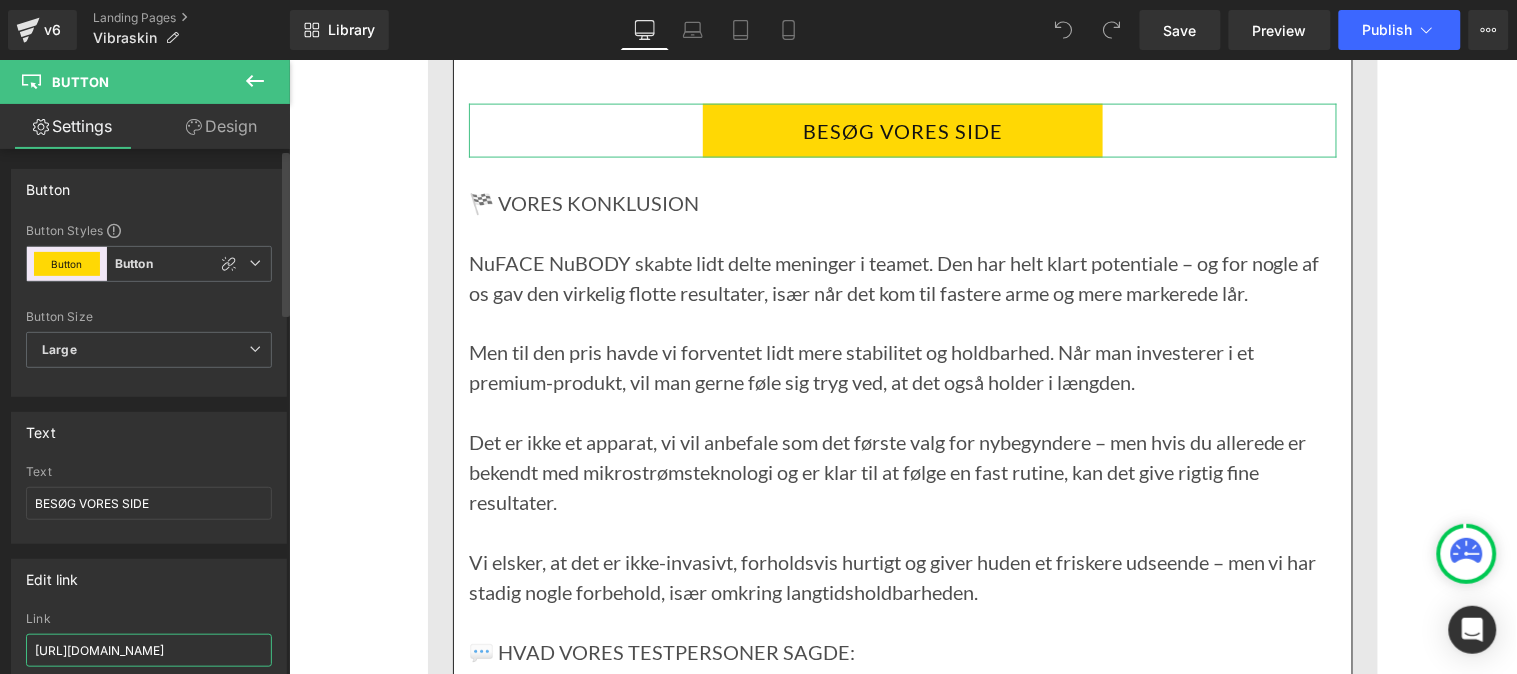 click on "[URL][DOMAIN_NAME]" at bounding box center (149, 650) 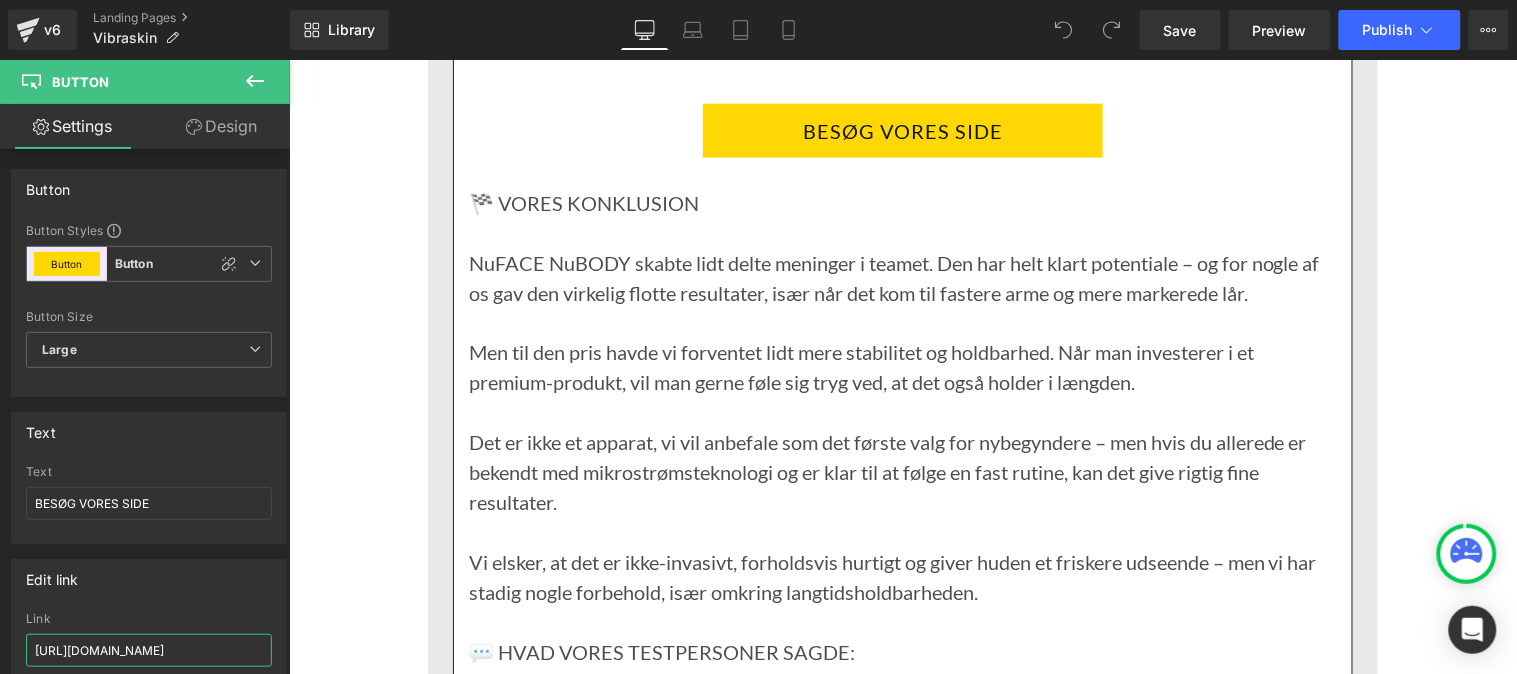 scroll, scrollTop: 0, scrollLeft: 103, axis: horizontal 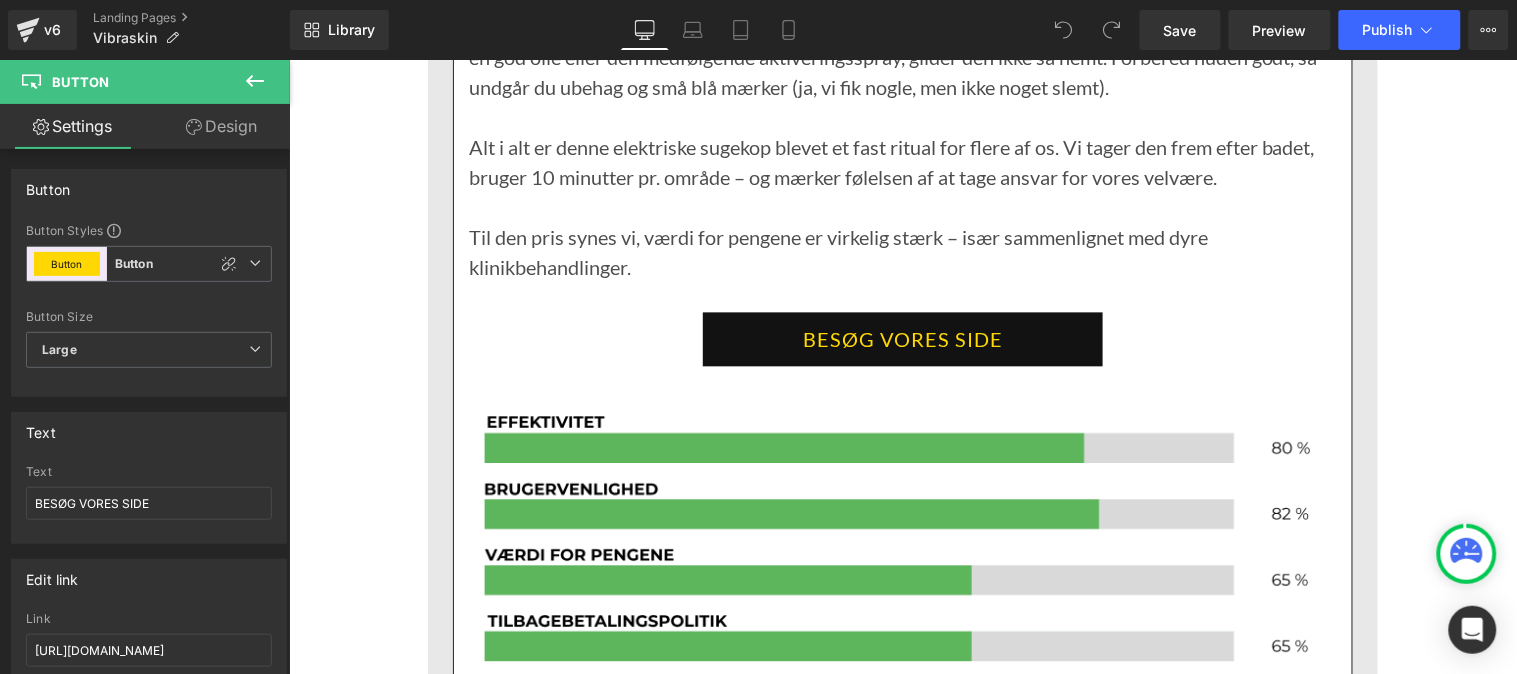 click on "BESØG VORES SIDE" at bounding box center (902, 339) 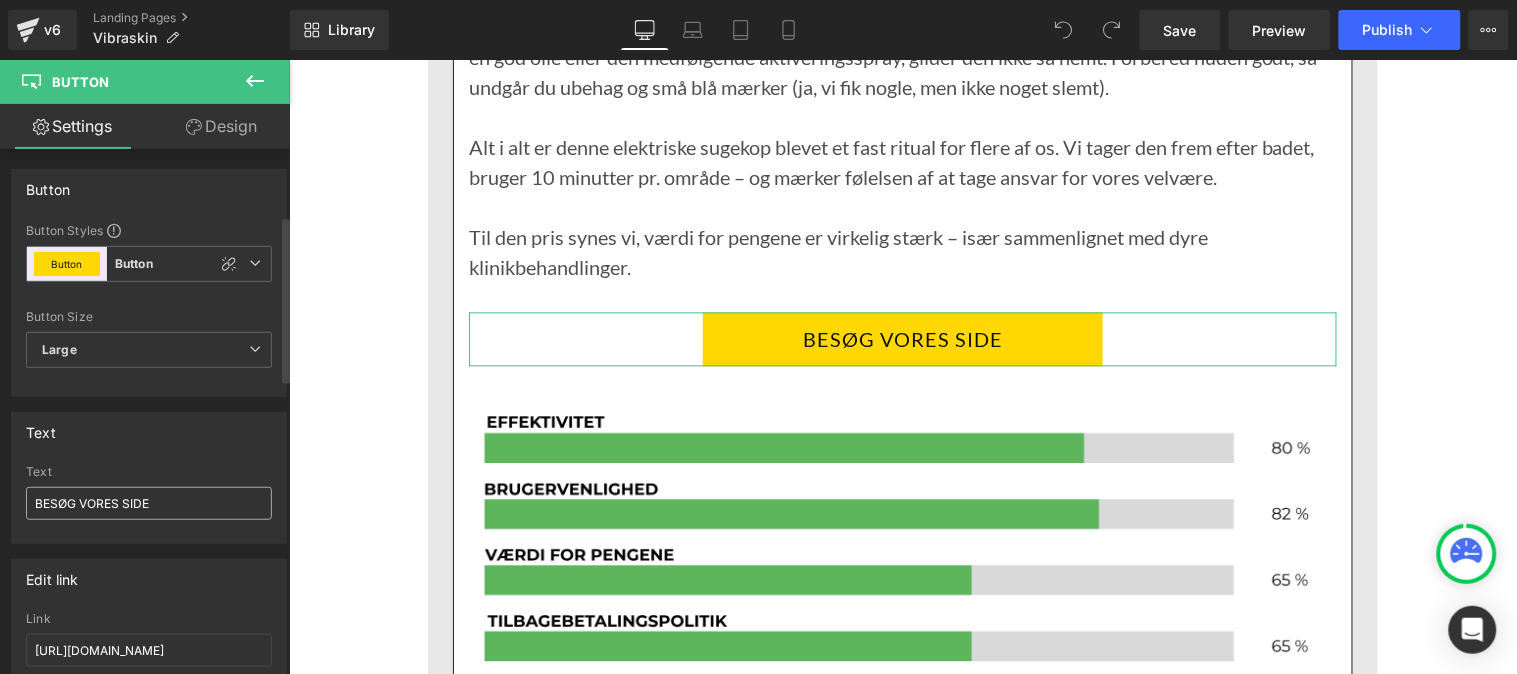 scroll, scrollTop: 213, scrollLeft: 0, axis: vertical 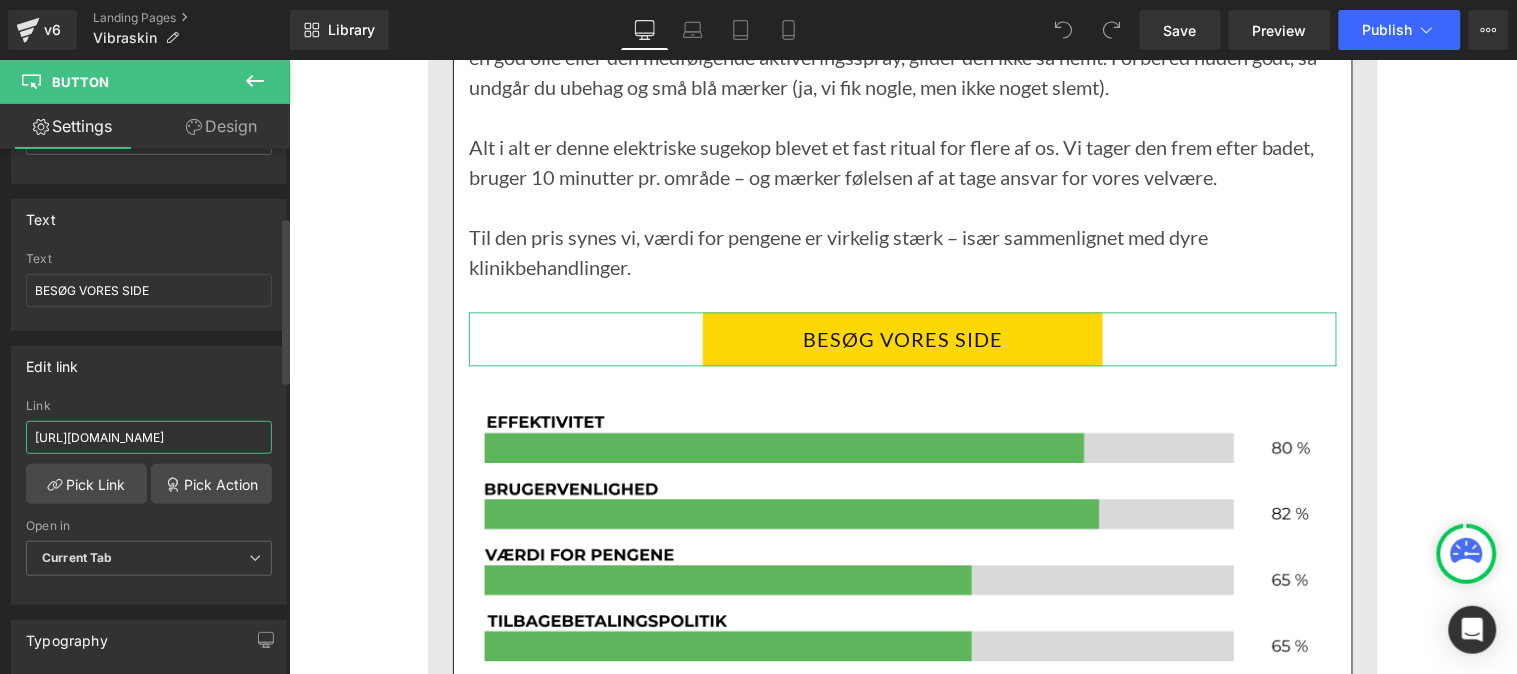 click on "[URL][DOMAIN_NAME]" at bounding box center (149, 437) 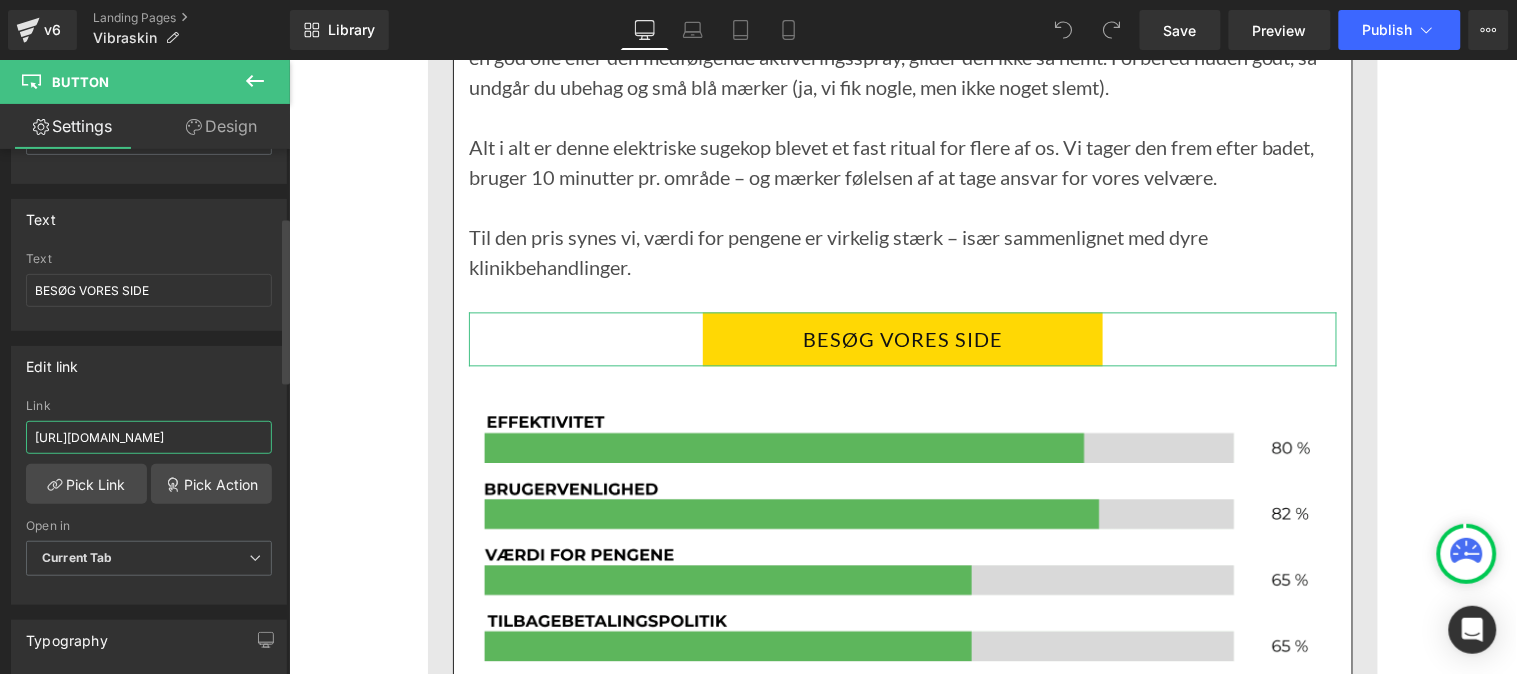 scroll, scrollTop: 0, scrollLeft: 103, axis: horizontal 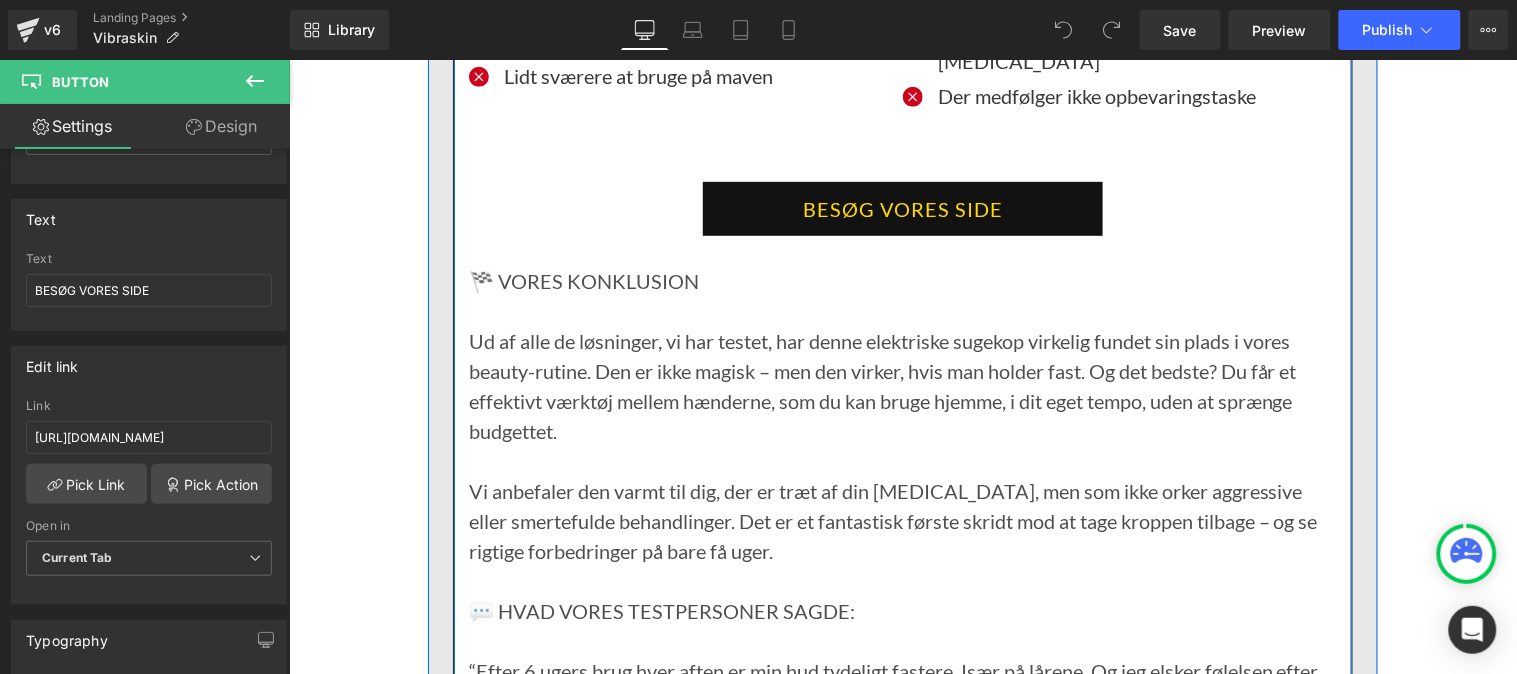 click on "BESØG VORES SIDE" at bounding box center (902, 208) 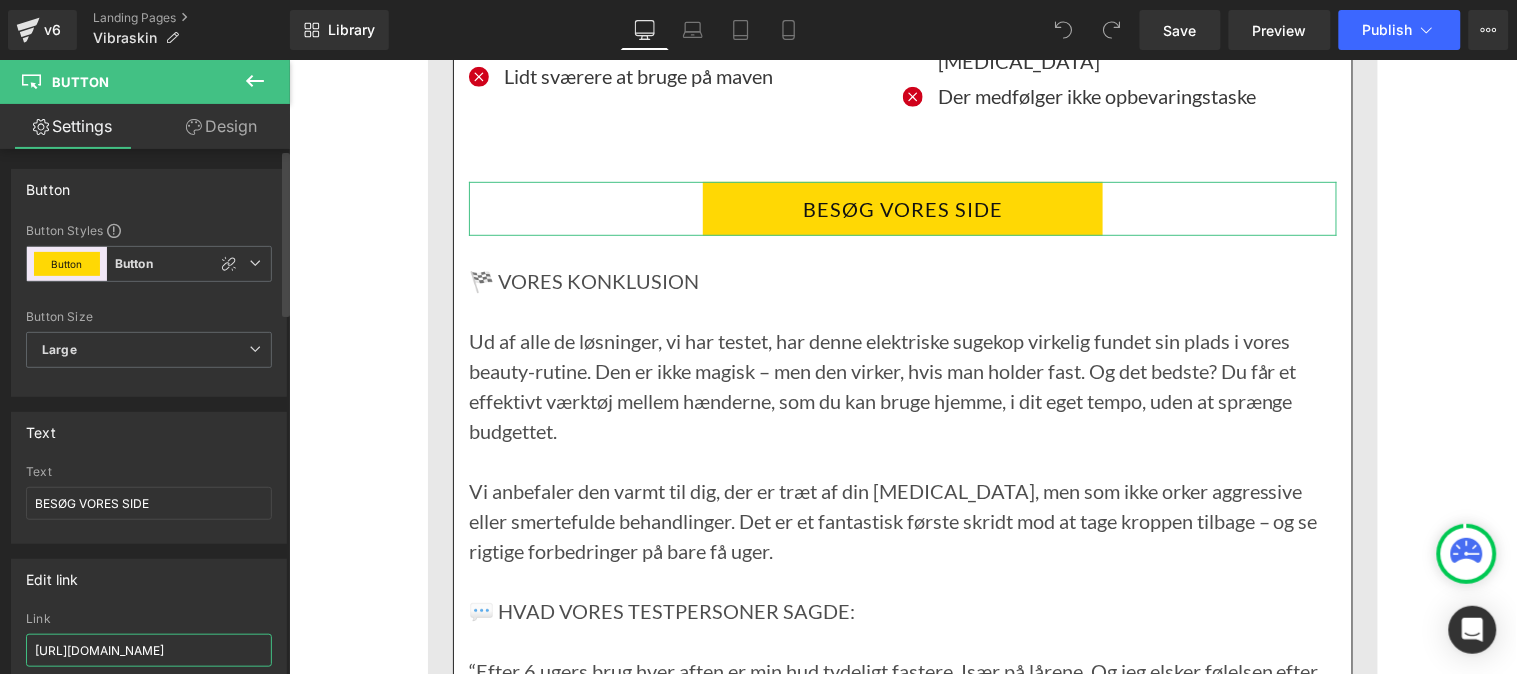 click on "[URL][DOMAIN_NAME]" at bounding box center (149, 650) 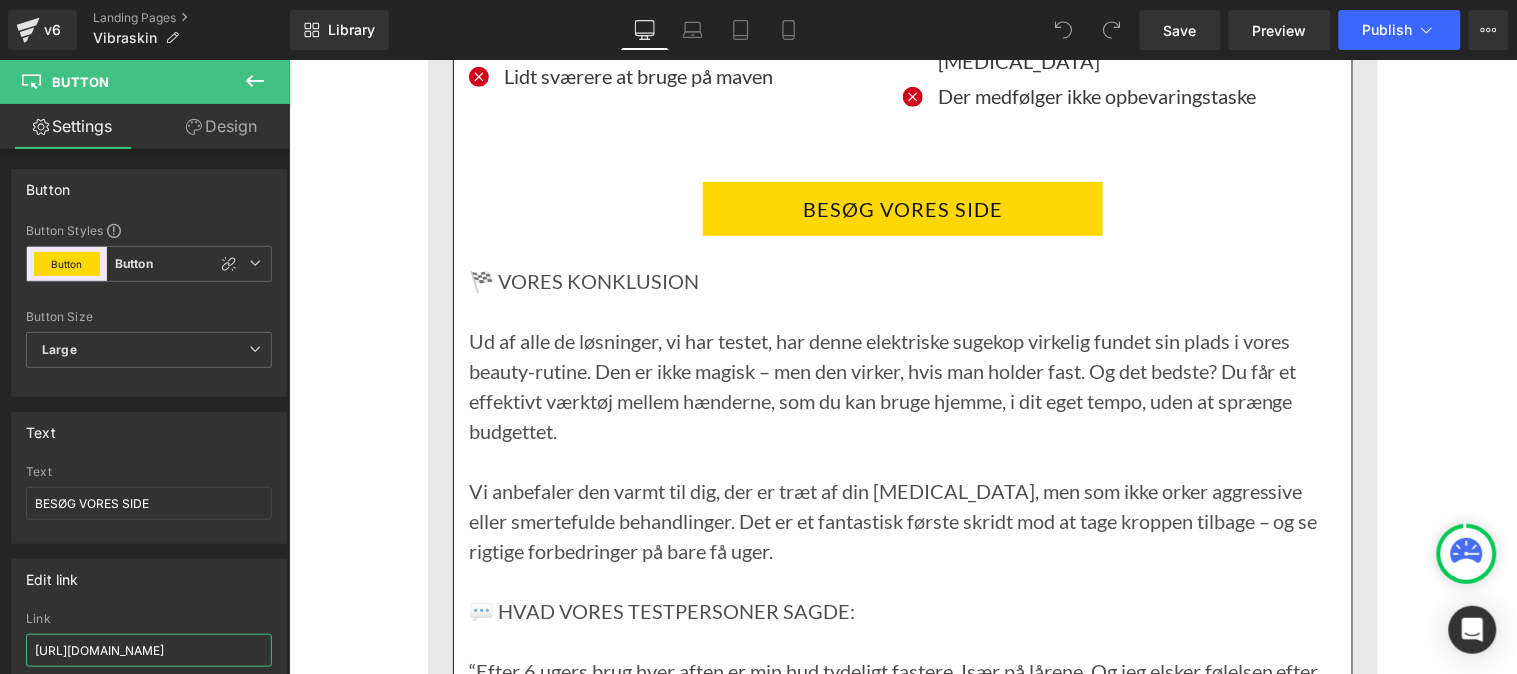 scroll, scrollTop: 0, scrollLeft: 103, axis: horizontal 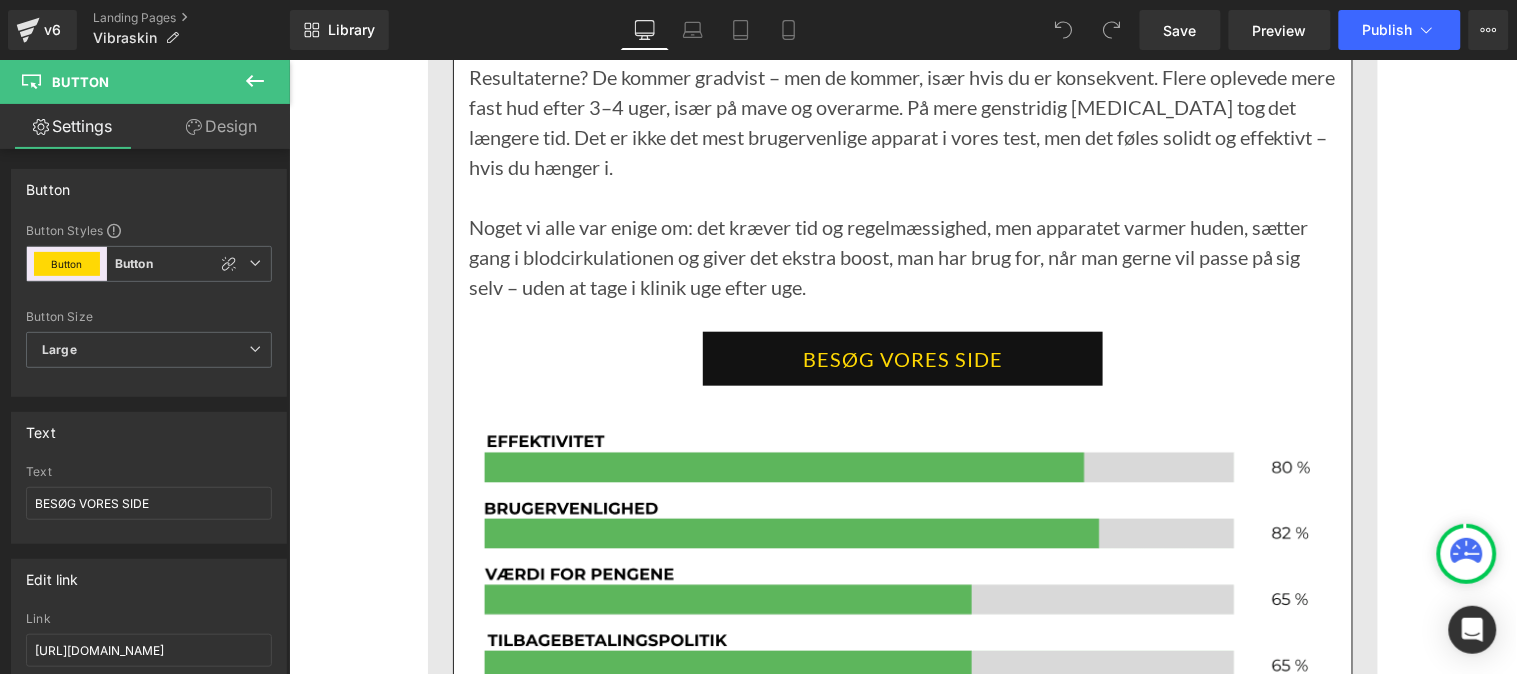 click on "BESØG VORES SIDE" at bounding box center (902, 358) 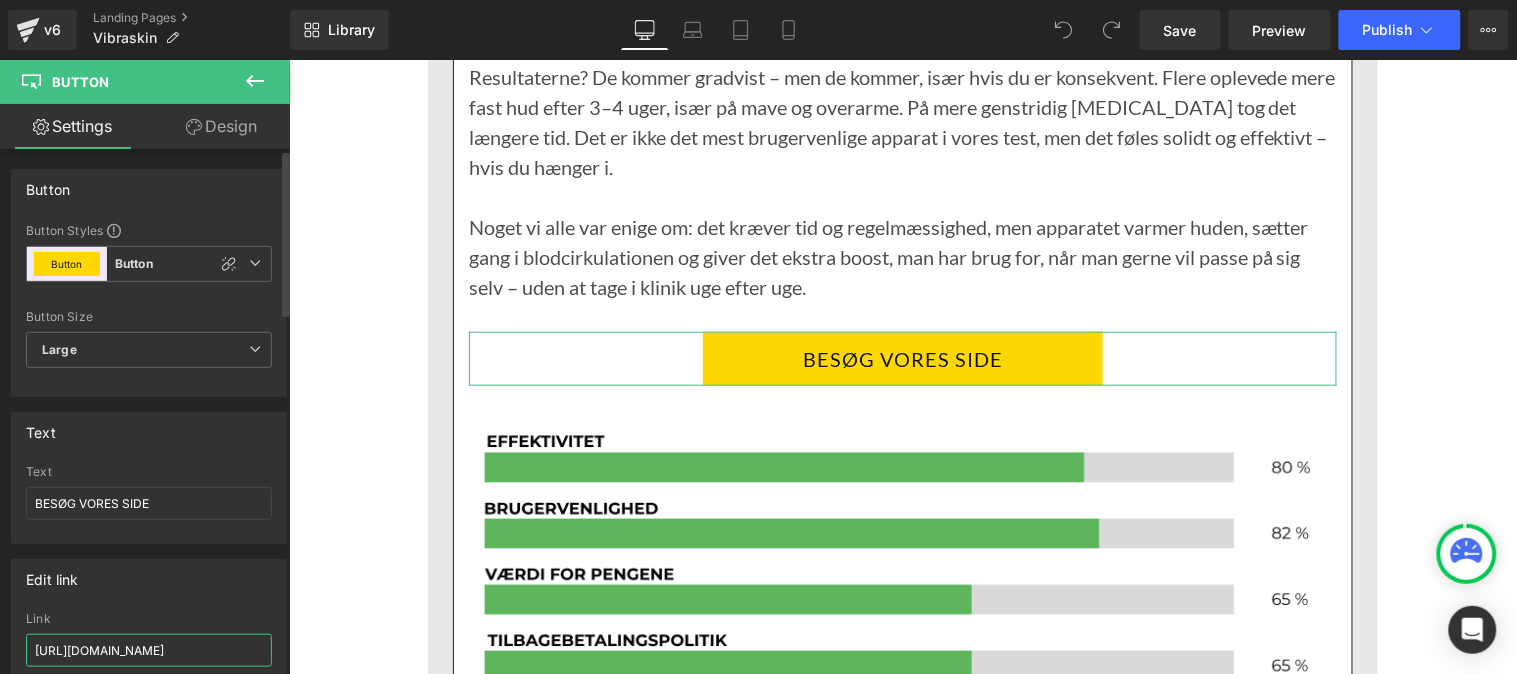 click on "[URL][DOMAIN_NAME]" at bounding box center (149, 650) 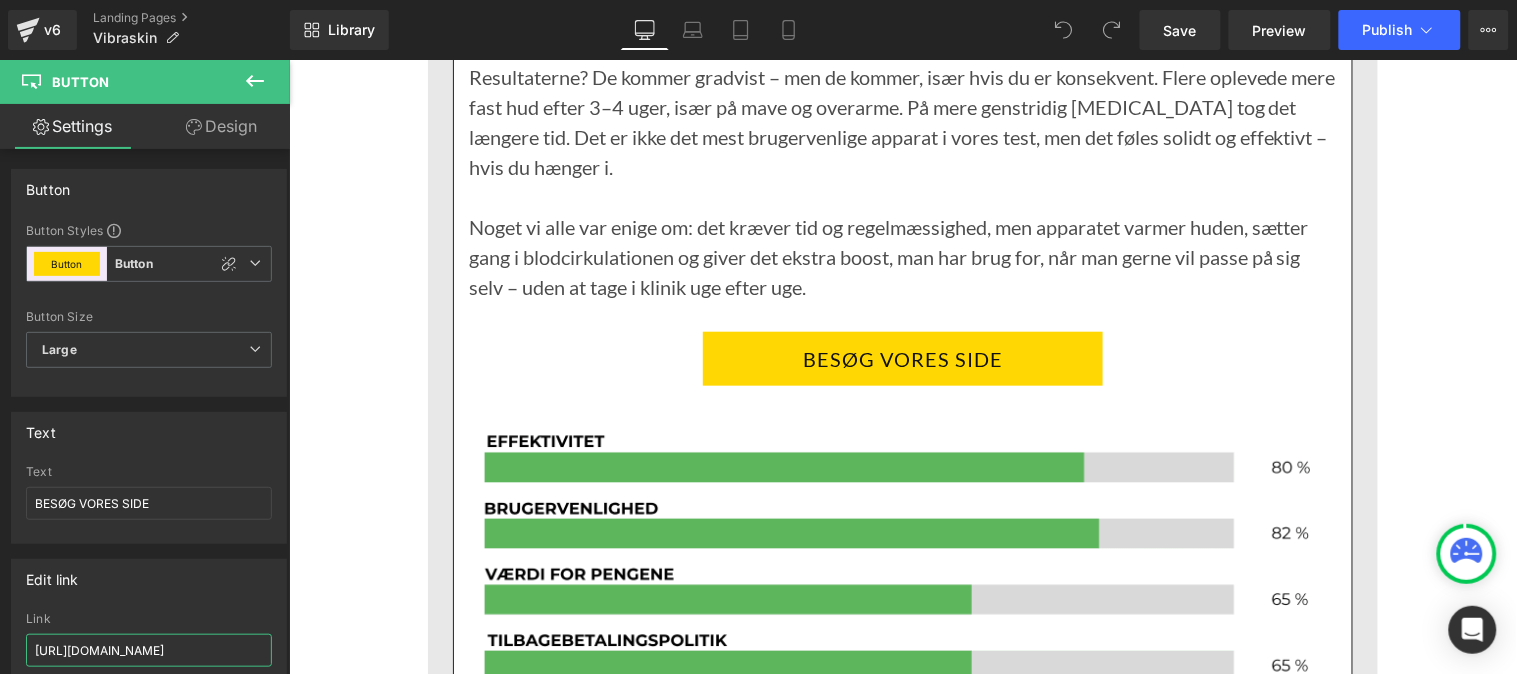 scroll, scrollTop: 0, scrollLeft: 103, axis: horizontal 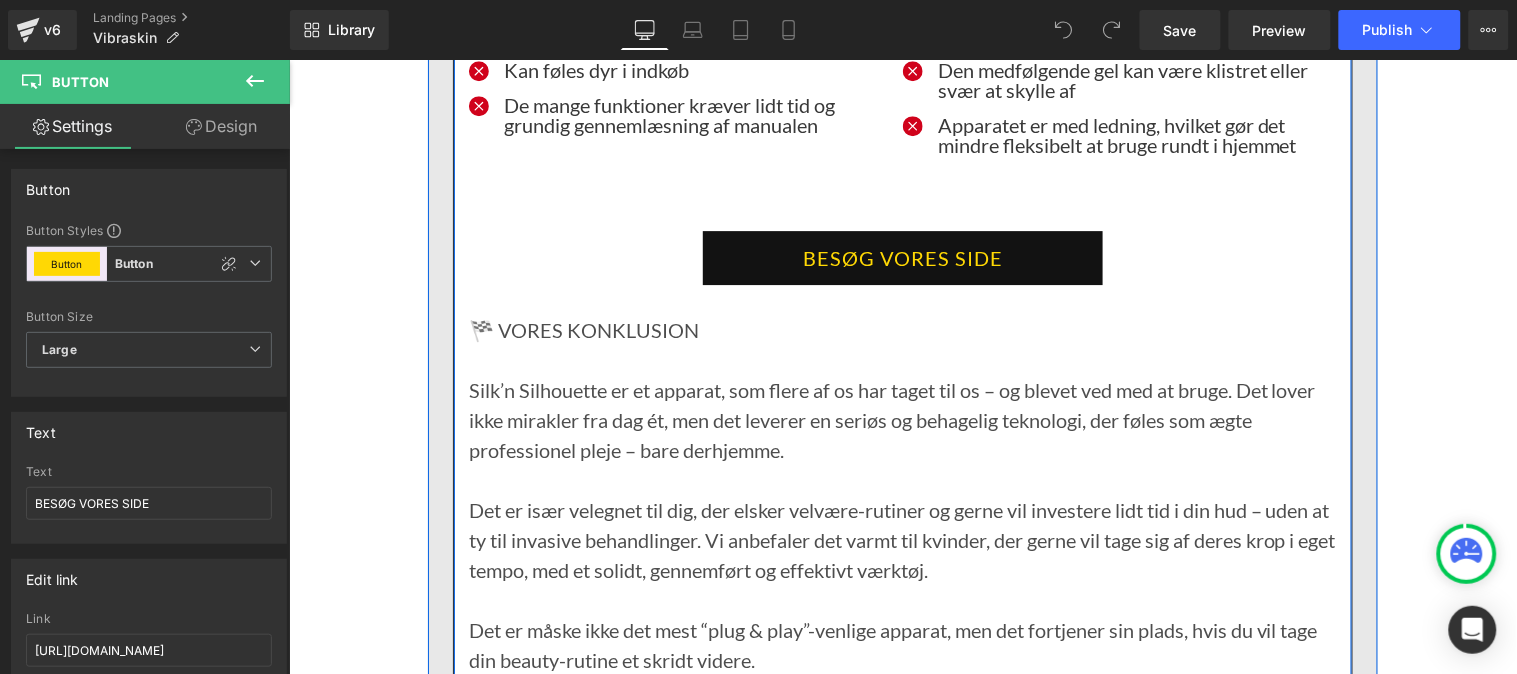 click on "BESØG VORES SIDE" at bounding box center [902, 257] 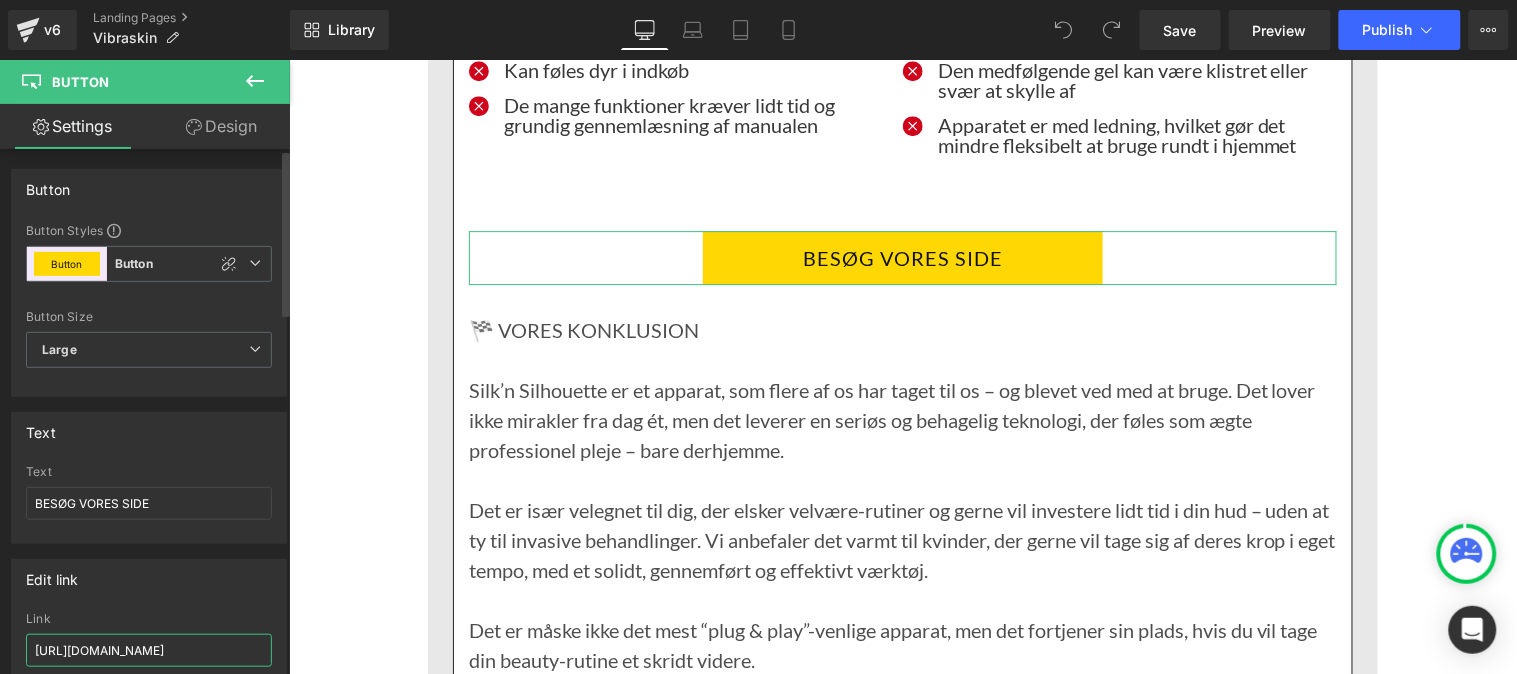 click on "[URL][DOMAIN_NAME]" at bounding box center [149, 650] 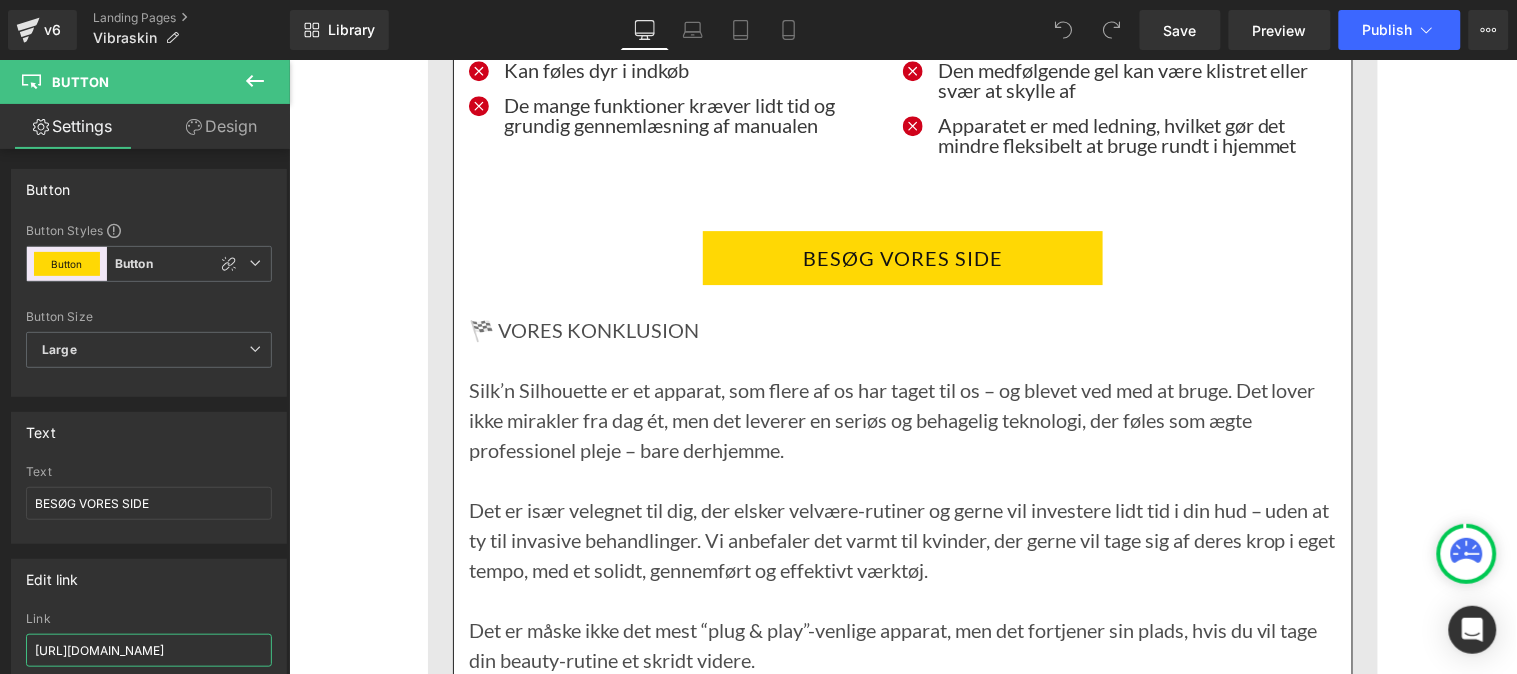 scroll, scrollTop: 0, scrollLeft: 103, axis: horizontal 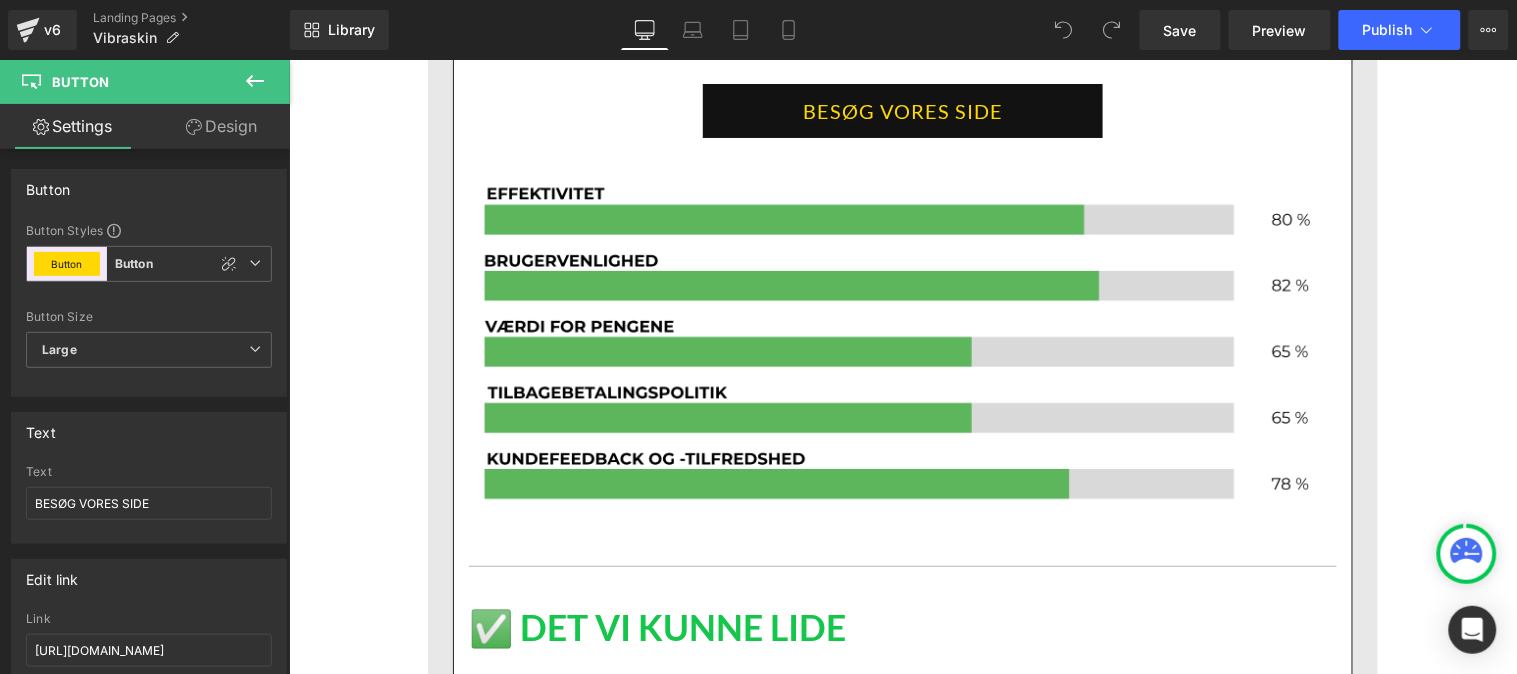 click on "BESØG VORES SIDE" at bounding box center (902, 110) 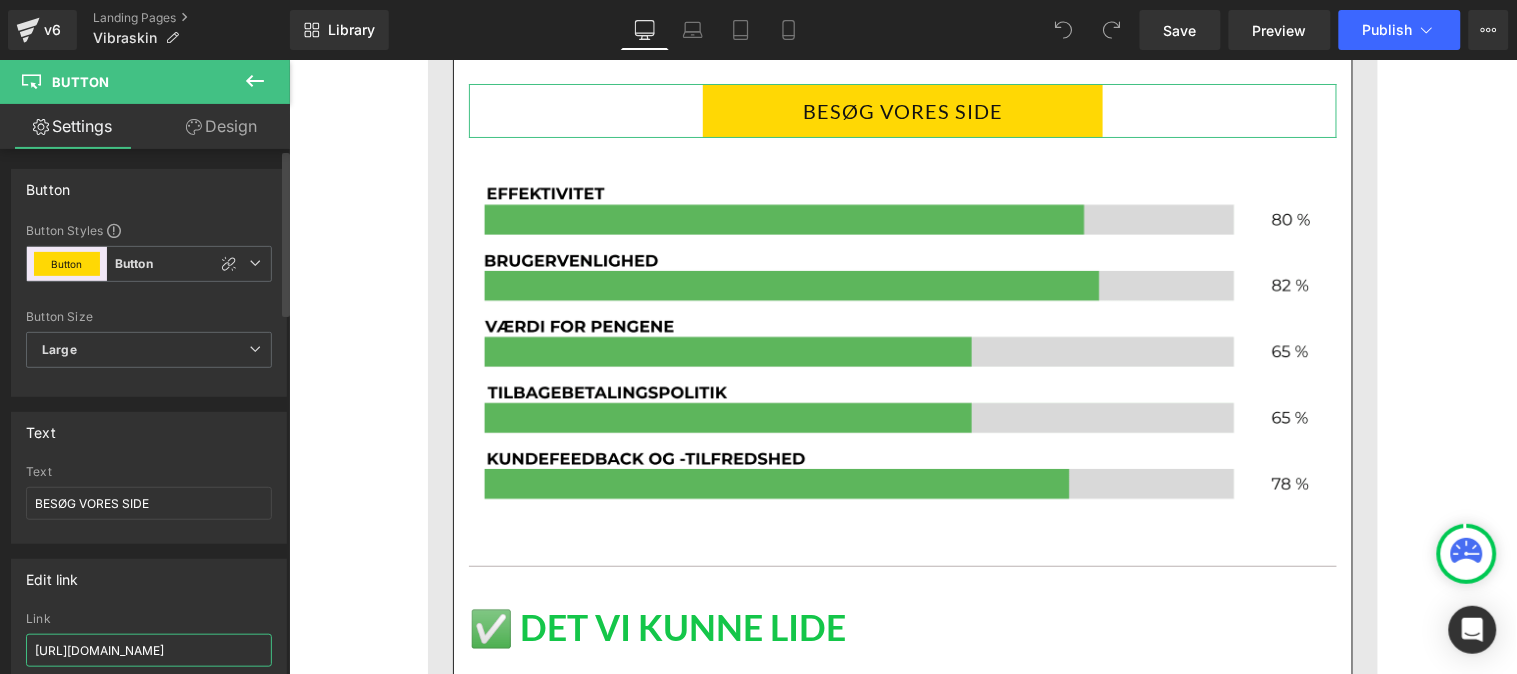 click on "[URL][DOMAIN_NAME]" at bounding box center [149, 650] 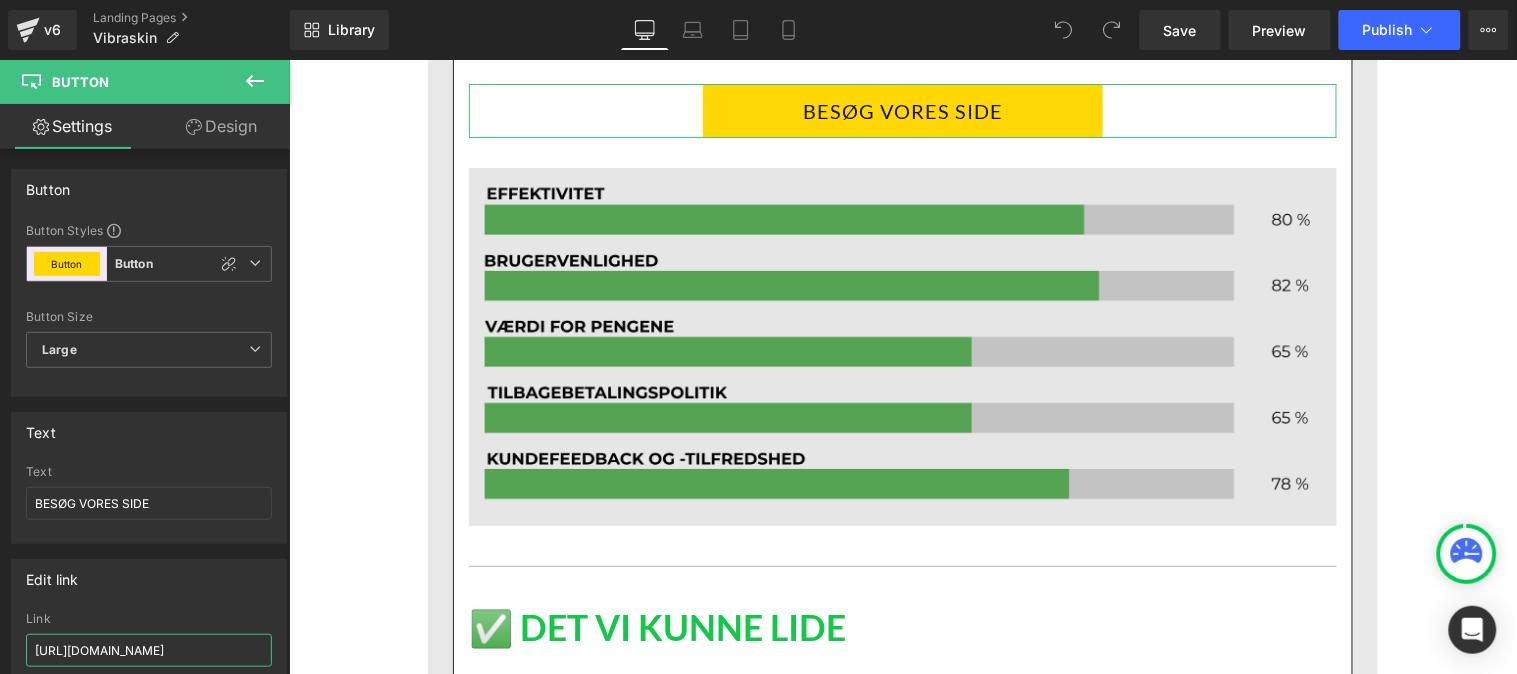 scroll, scrollTop: 0, scrollLeft: 103, axis: horizontal 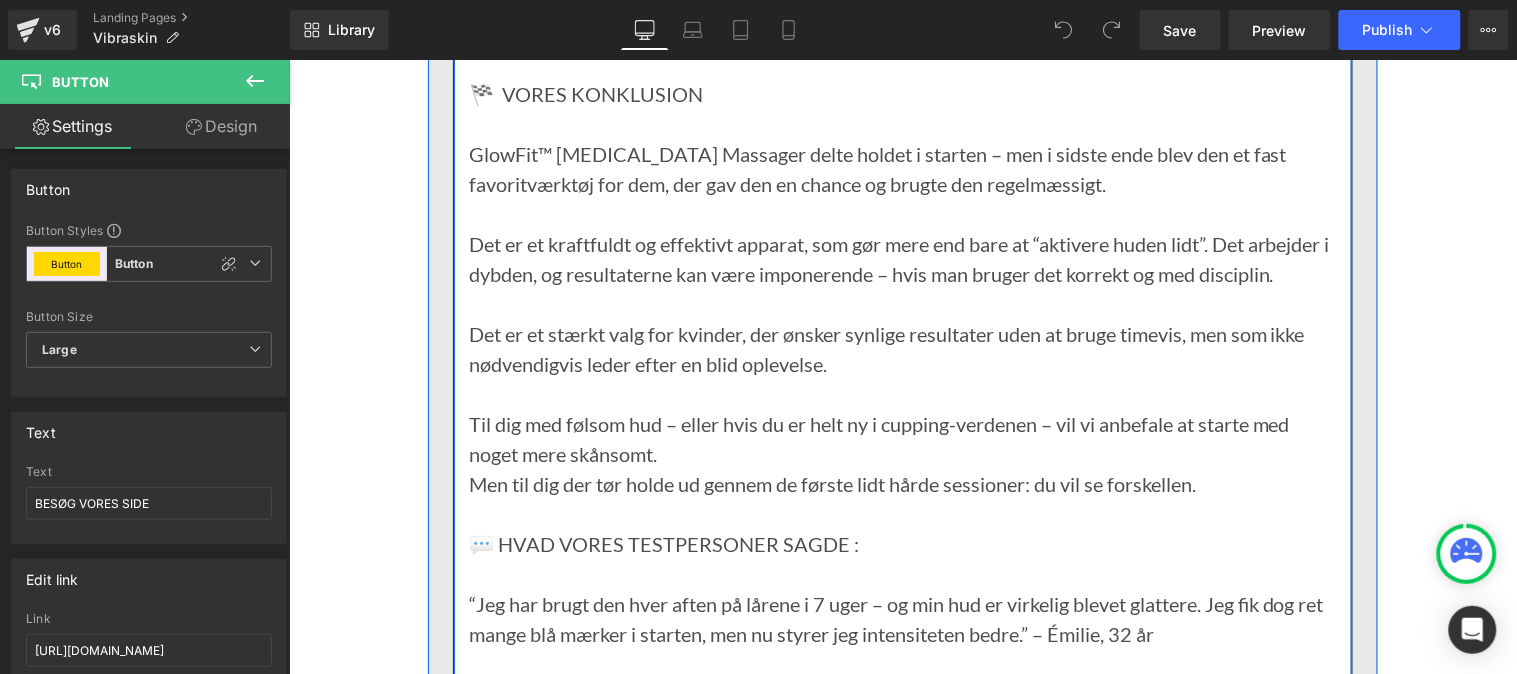 click on "BESØG VORES SIDE" at bounding box center (902, 21) 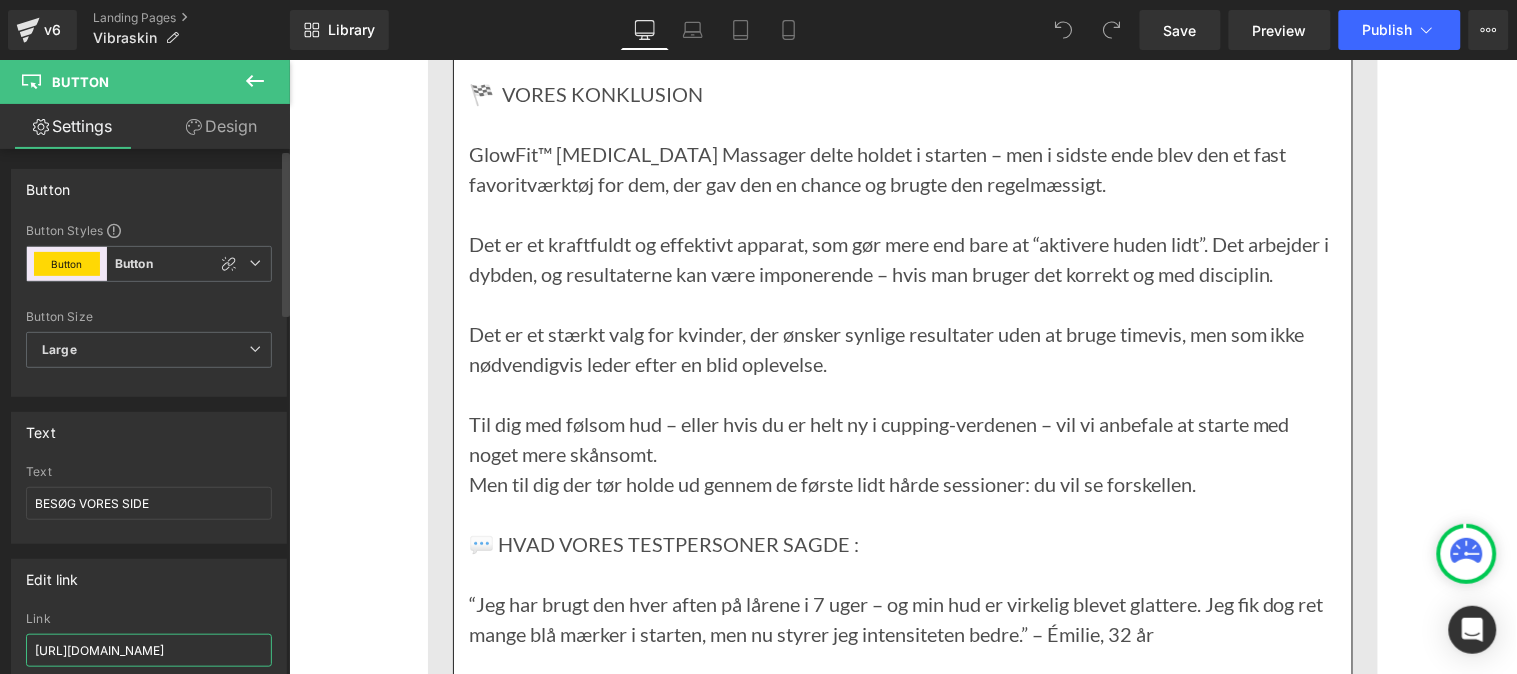 click on "[URL][DOMAIN_NAME]" at bounding box center [149, 650] 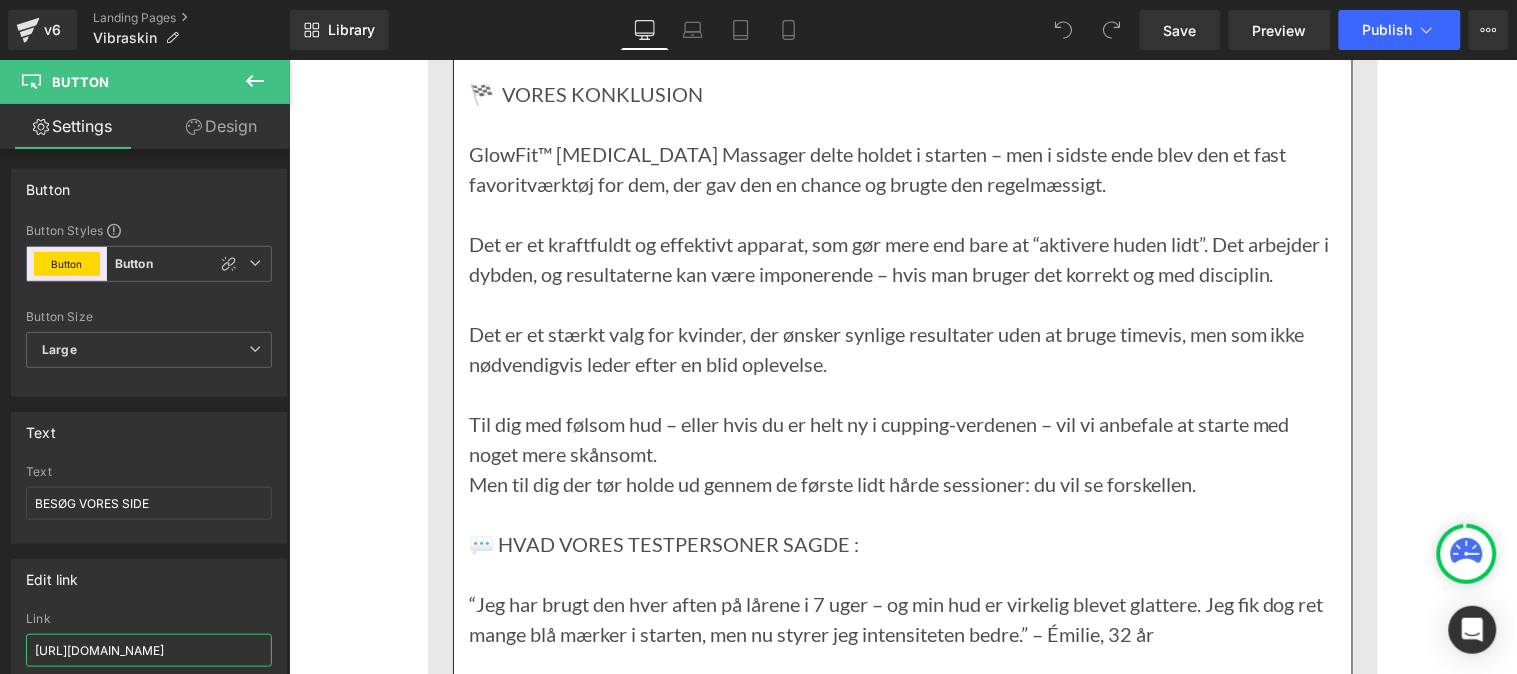 scroll, scrollTop: 0, scrollLeft: 103, axis: horizontal 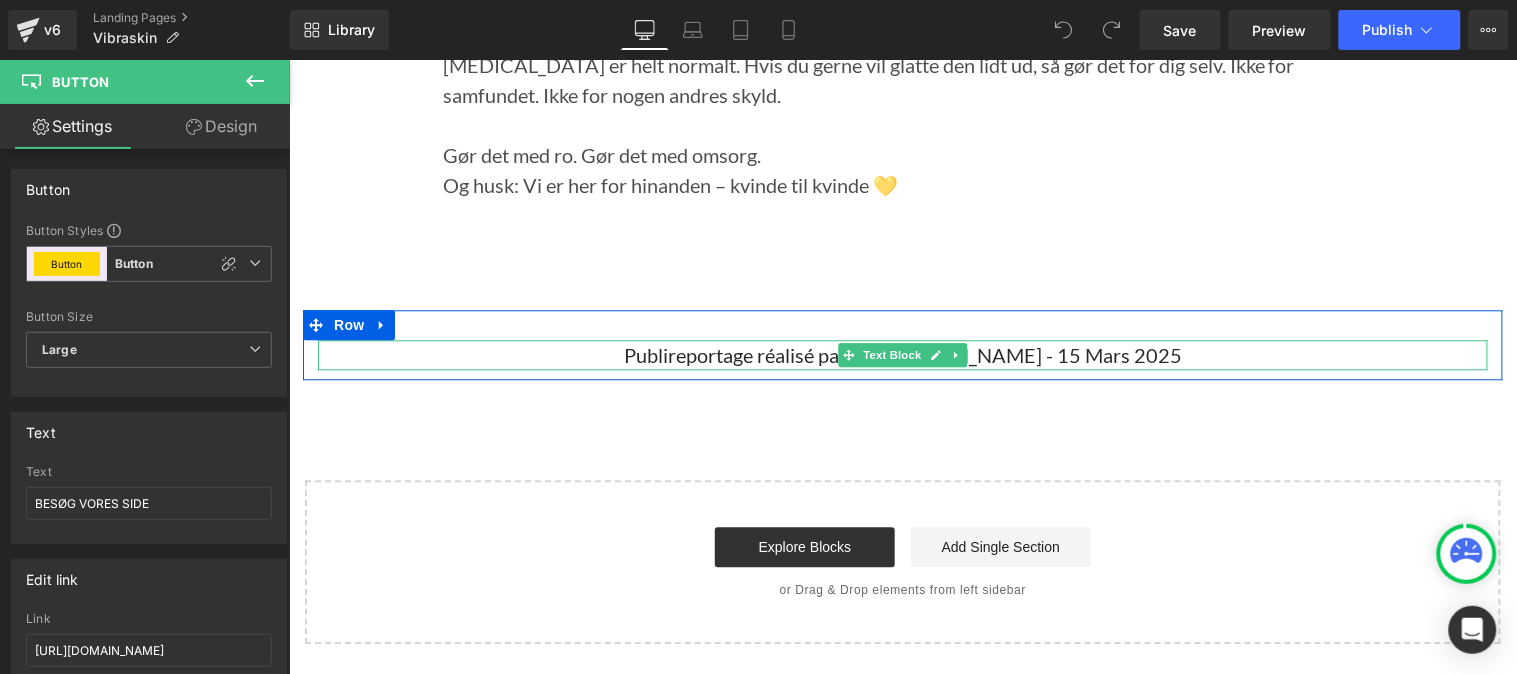 click on "Publireportage réalisé par par [PERSON_NAME] - 15 Mars 2025" at bounding box center [902, 354] 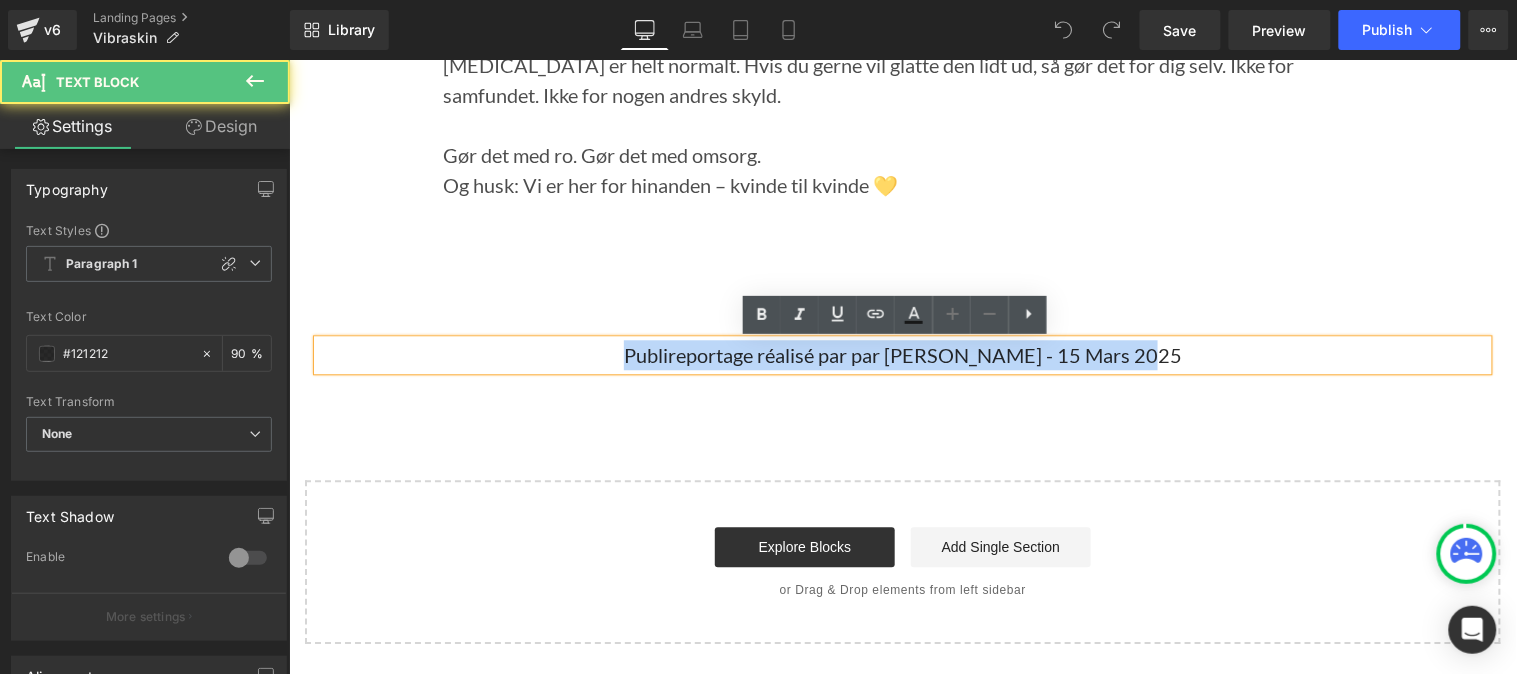 drag, startPoint x: 640, startPoint y: 351, endPoint x: 1307, endPoint y: 336, distance: 667.16864 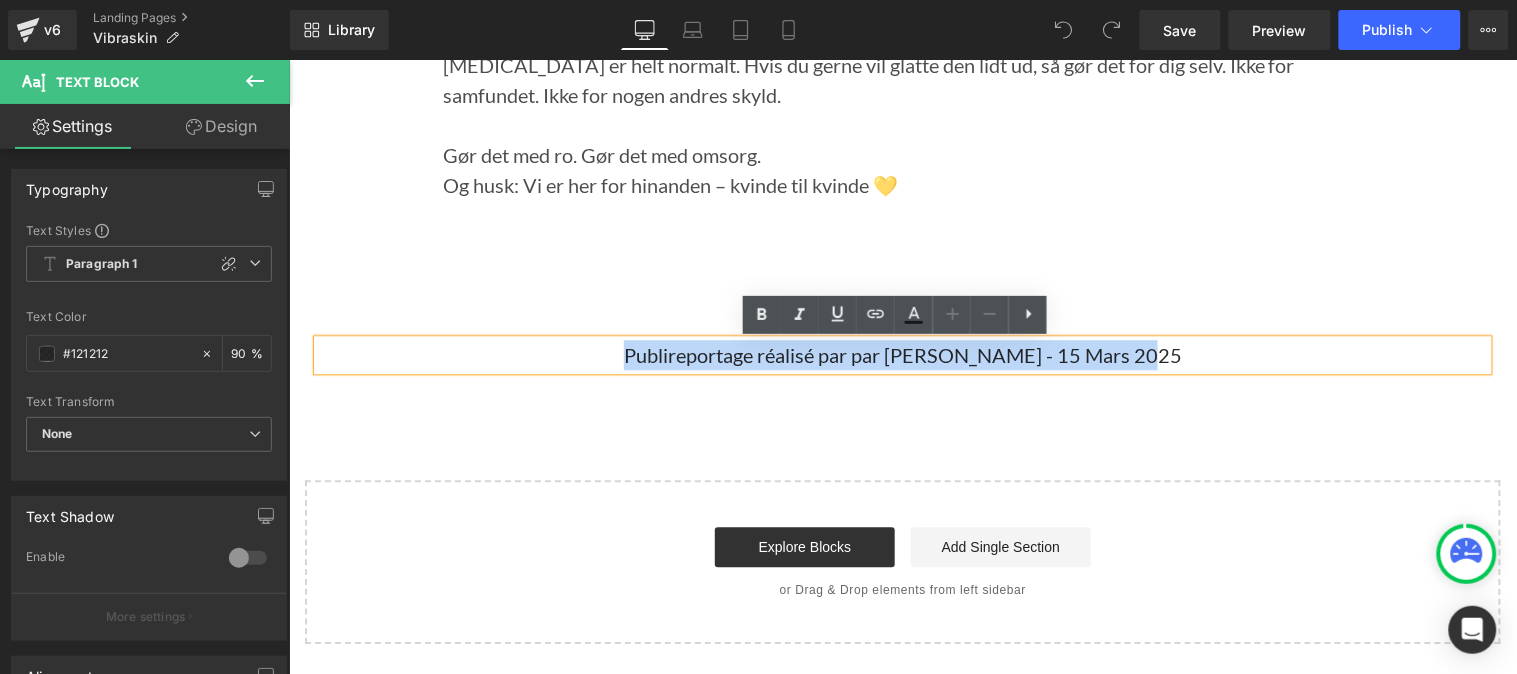 copy on "Publireportage réalisé par par [PERSON_NAME] - 15 Mars 2025" 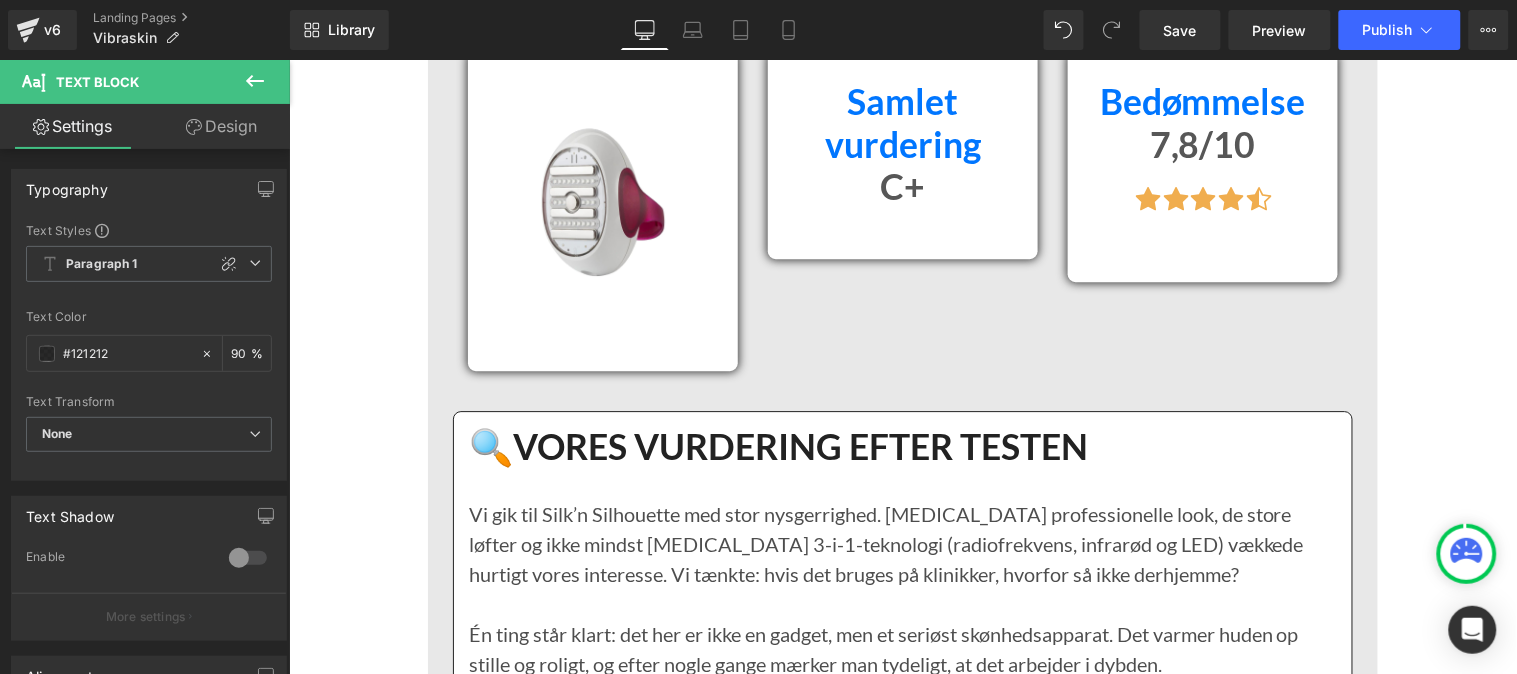 scroll, scrollTop: 13063, scrollLeft: 0, axis: vertical 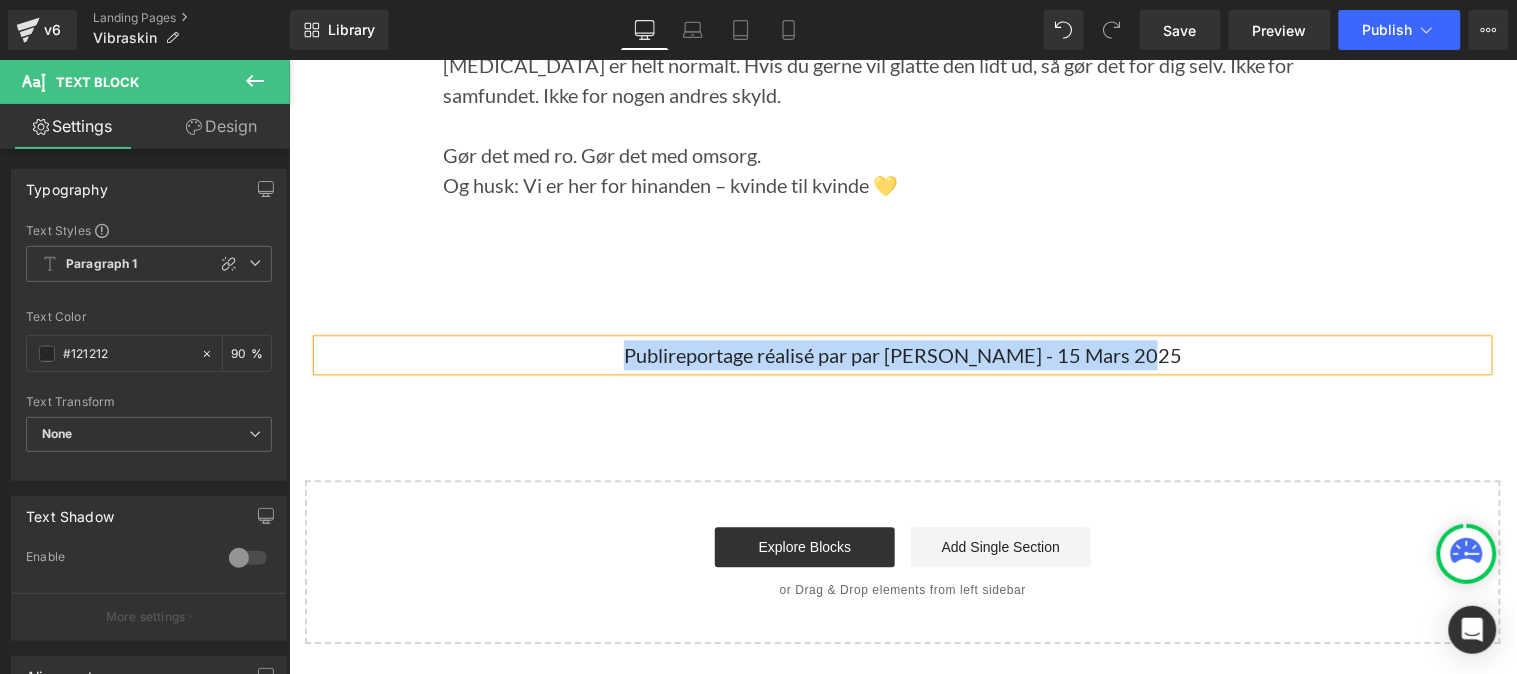 click on "Publireportage réalisé par par [PERSON_NAME] - 15 Mars 2025" at bounding box center (902, 354) 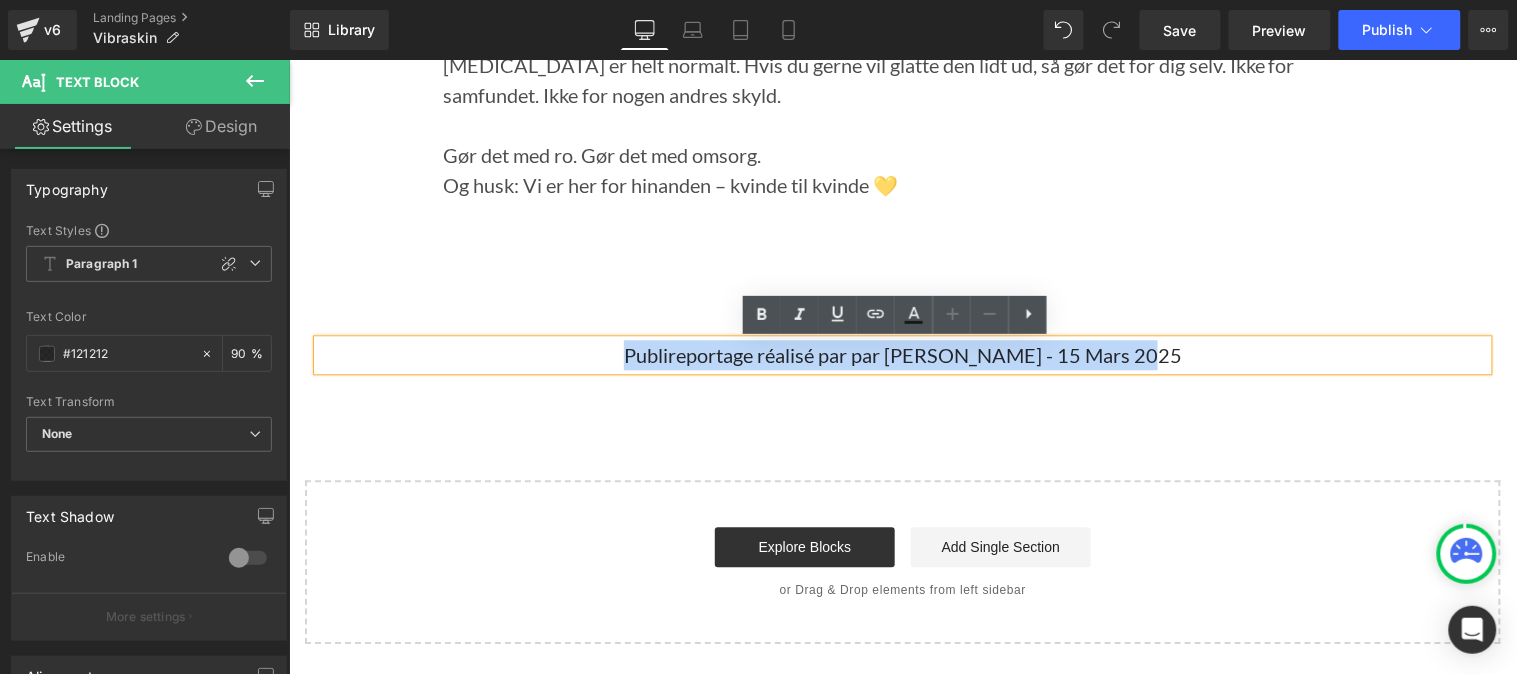 drag, startPoint x: 672, startPoint y: 351, endPoint x: 1198, endPoint y: 367, distance: 526.2433 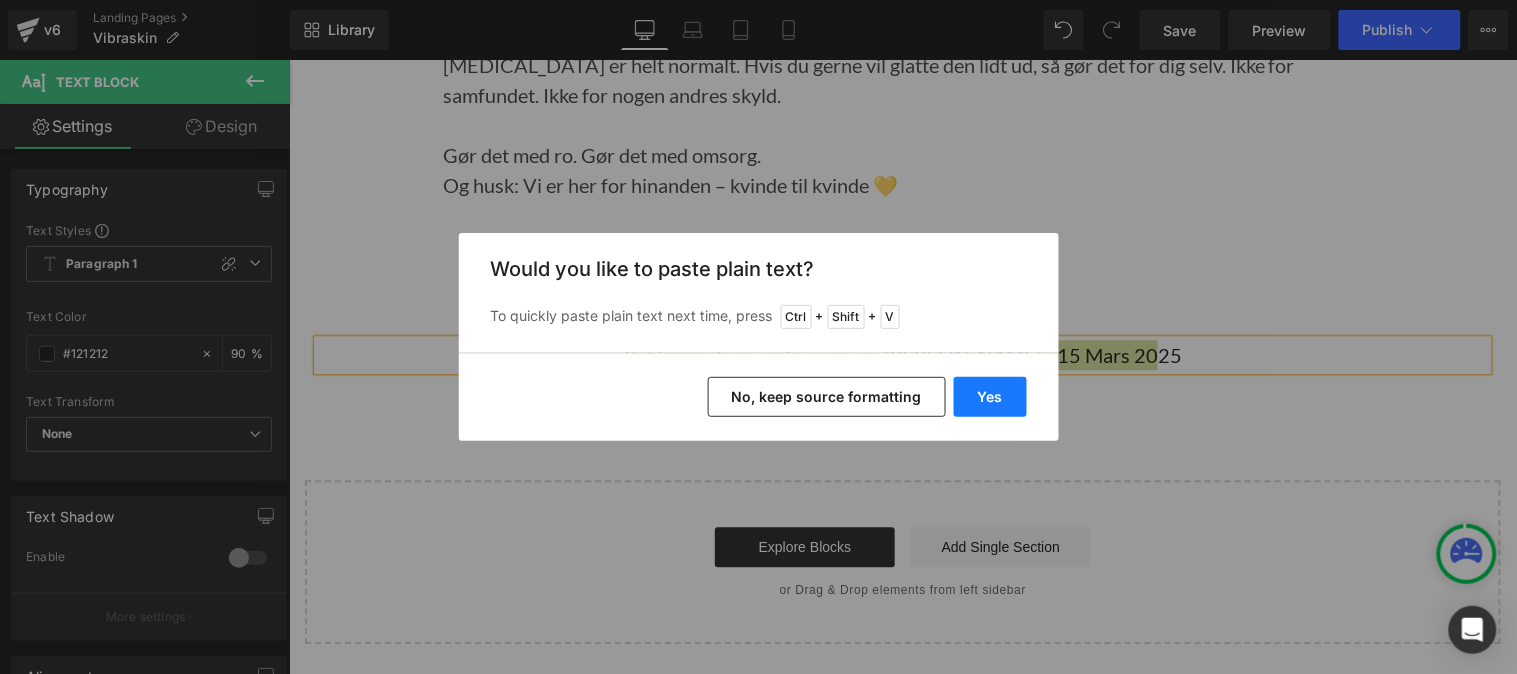 click on "Yes" at bounding box center [990, 397] 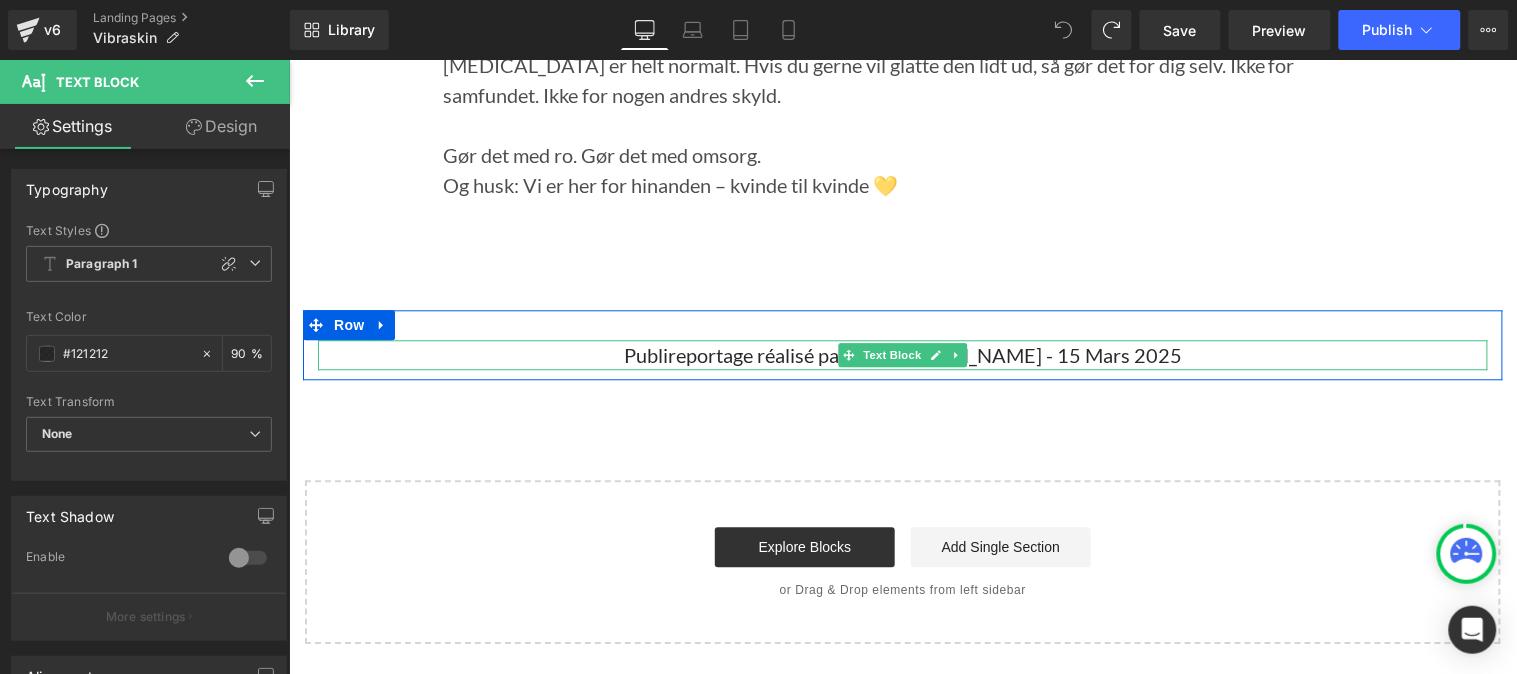 click on "Publireportage réalisé par par [PERSON_NAME] - 15 Mars 2025" at bounding box center [902, 354] 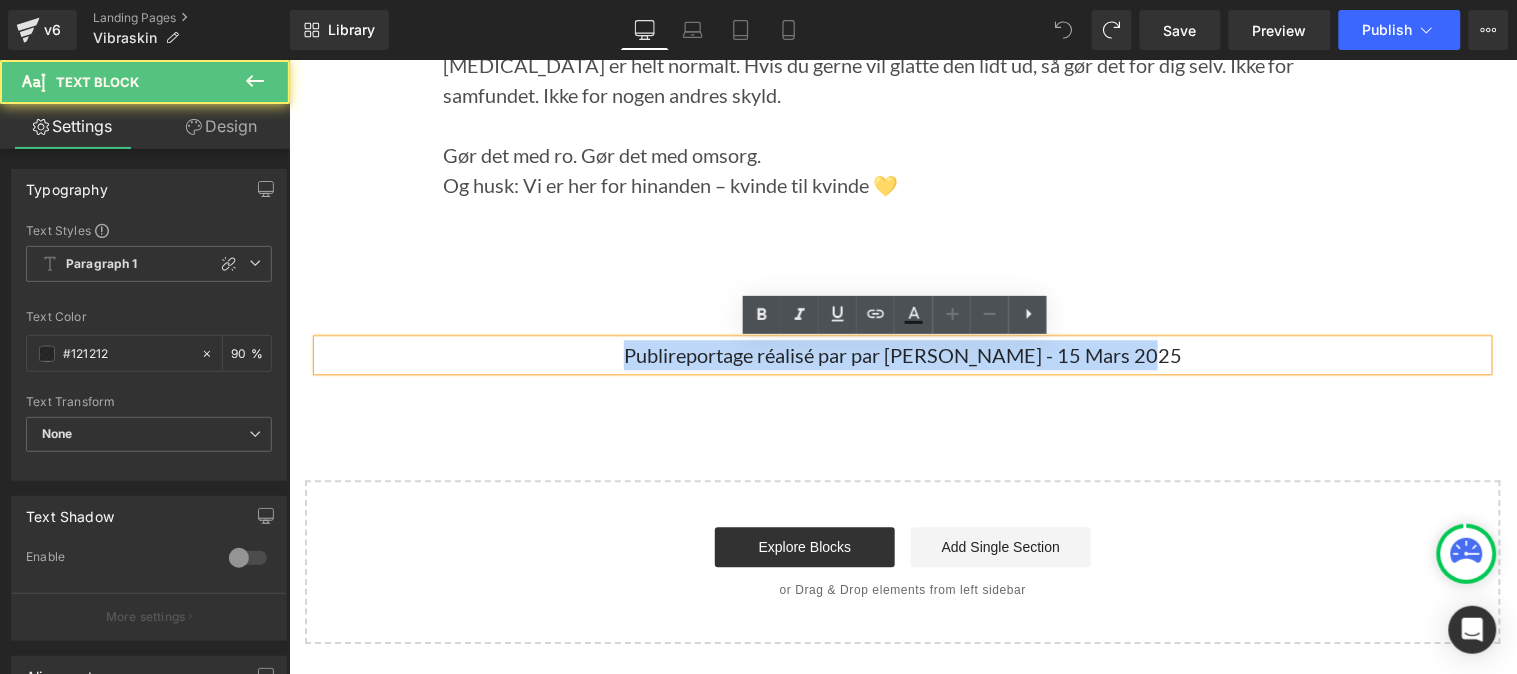 drag, startPoint x: 648, startPoint y: 347, endPoint x: 1229, endPoint y: 346, distance: 581.00085 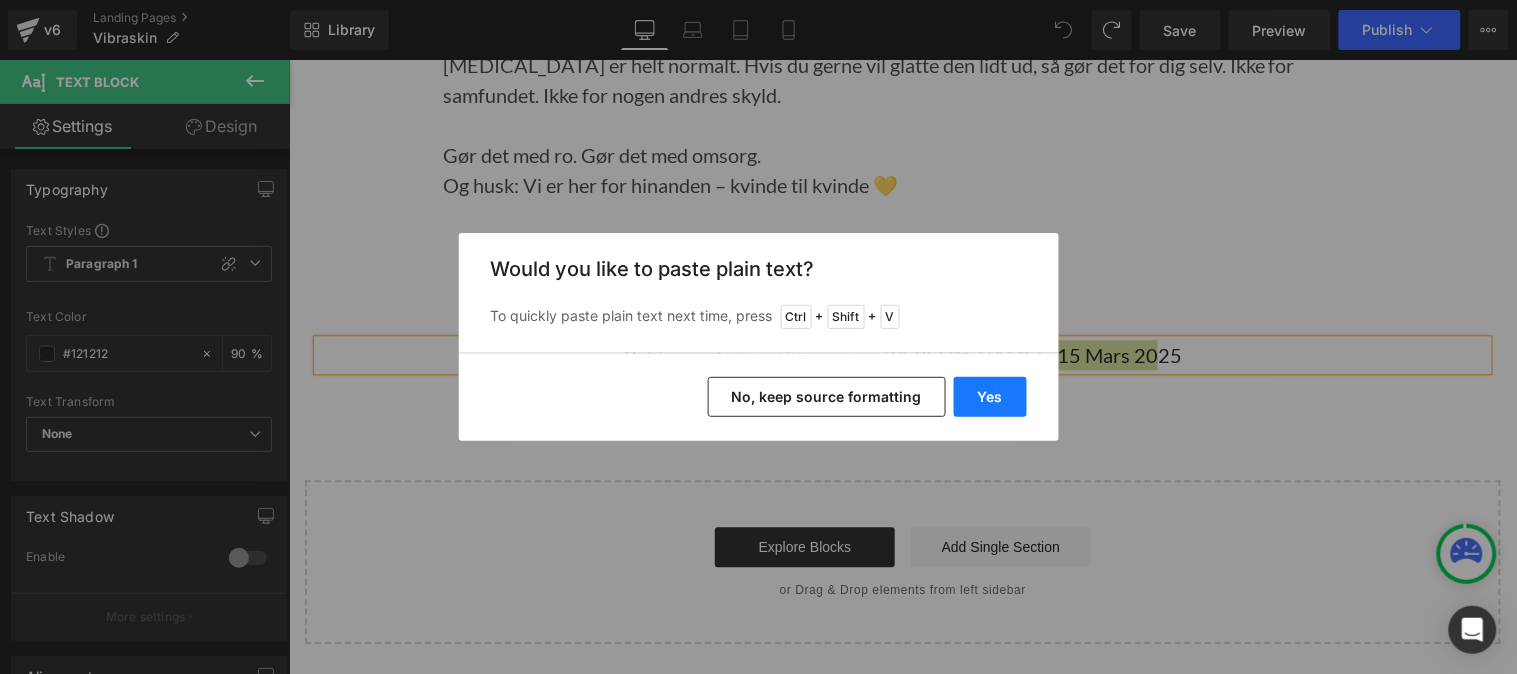click on "Yes" at bounding box center (990, 397) 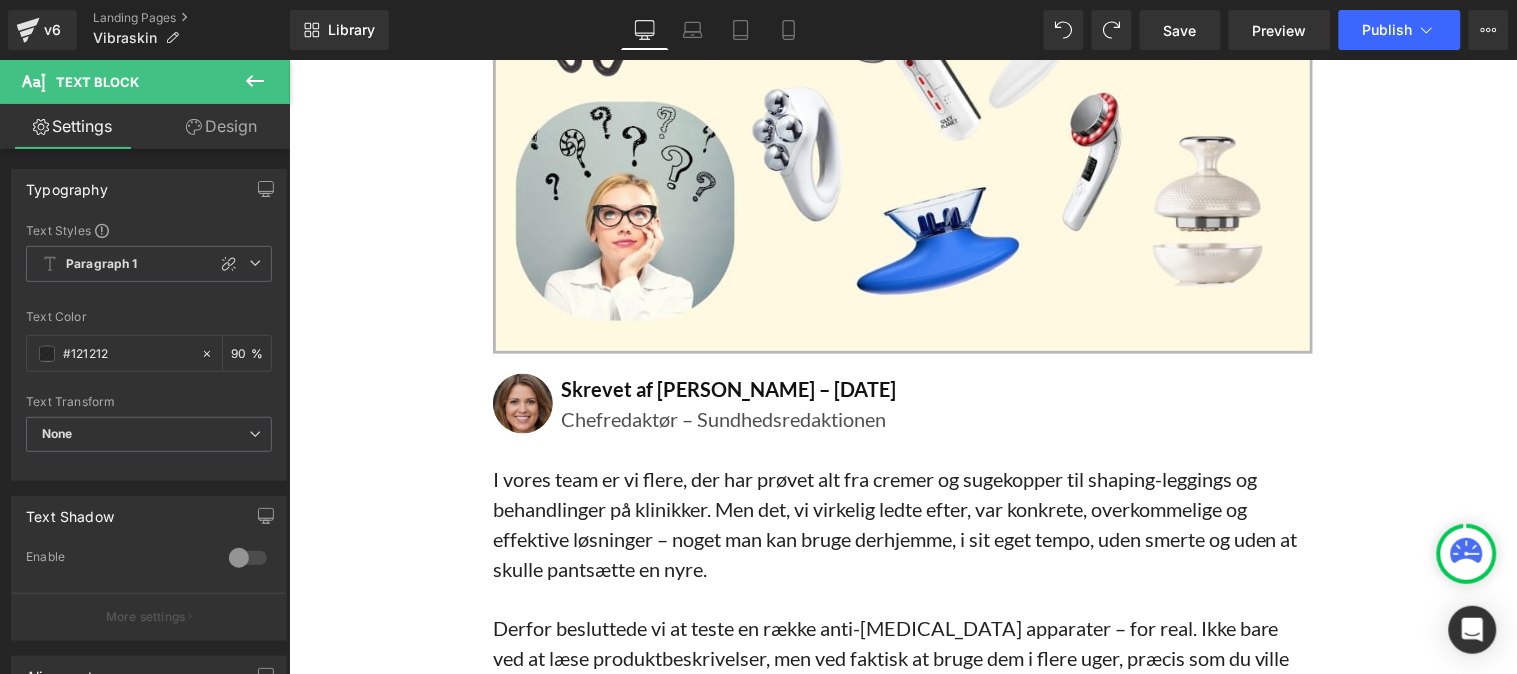 scroll, scrollTop: 441, scrollLeft: 0, axis: vertical 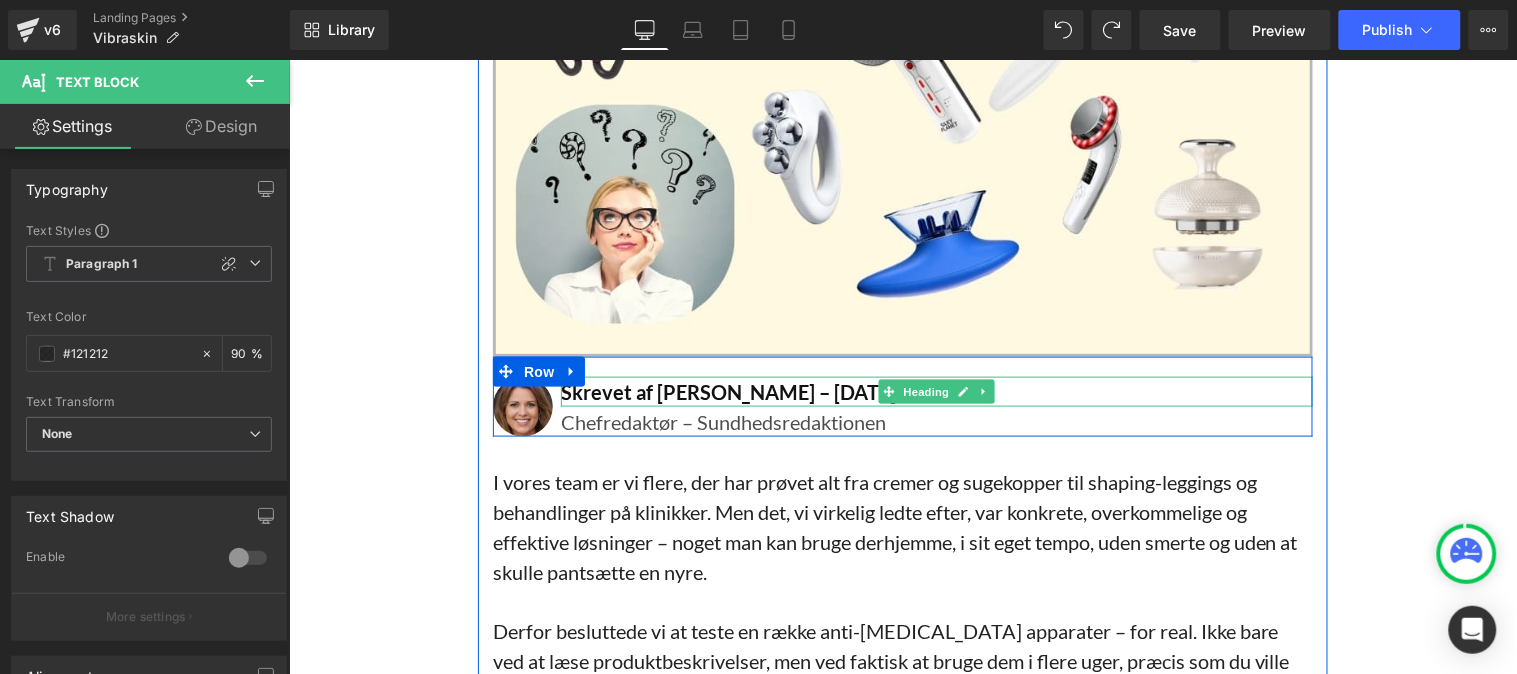 drag, startPoint x: 797, startPoint y: 387, endPoint x: 948, endPoint y: 604, distance: 264.36716 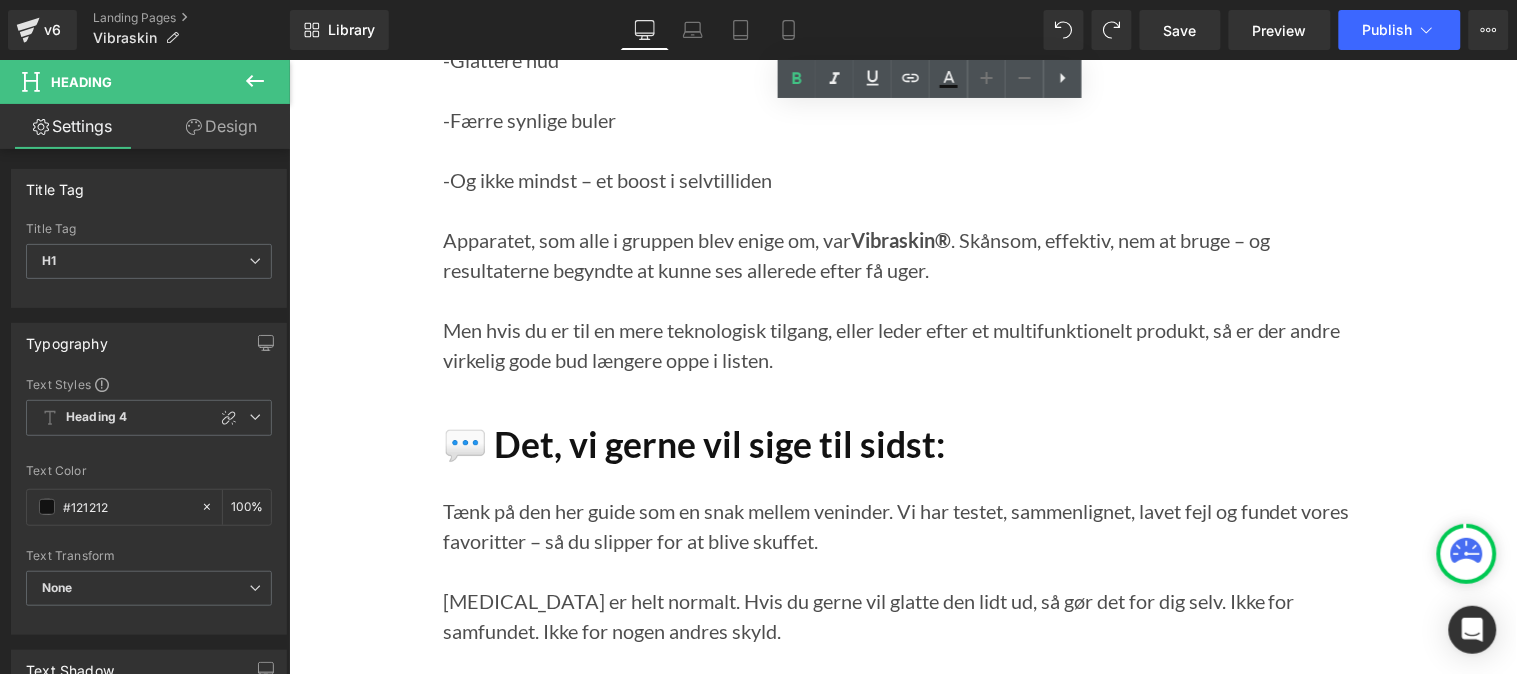 scroll, scrollTop: 22764, scrollLeft: 0, axis: vertical 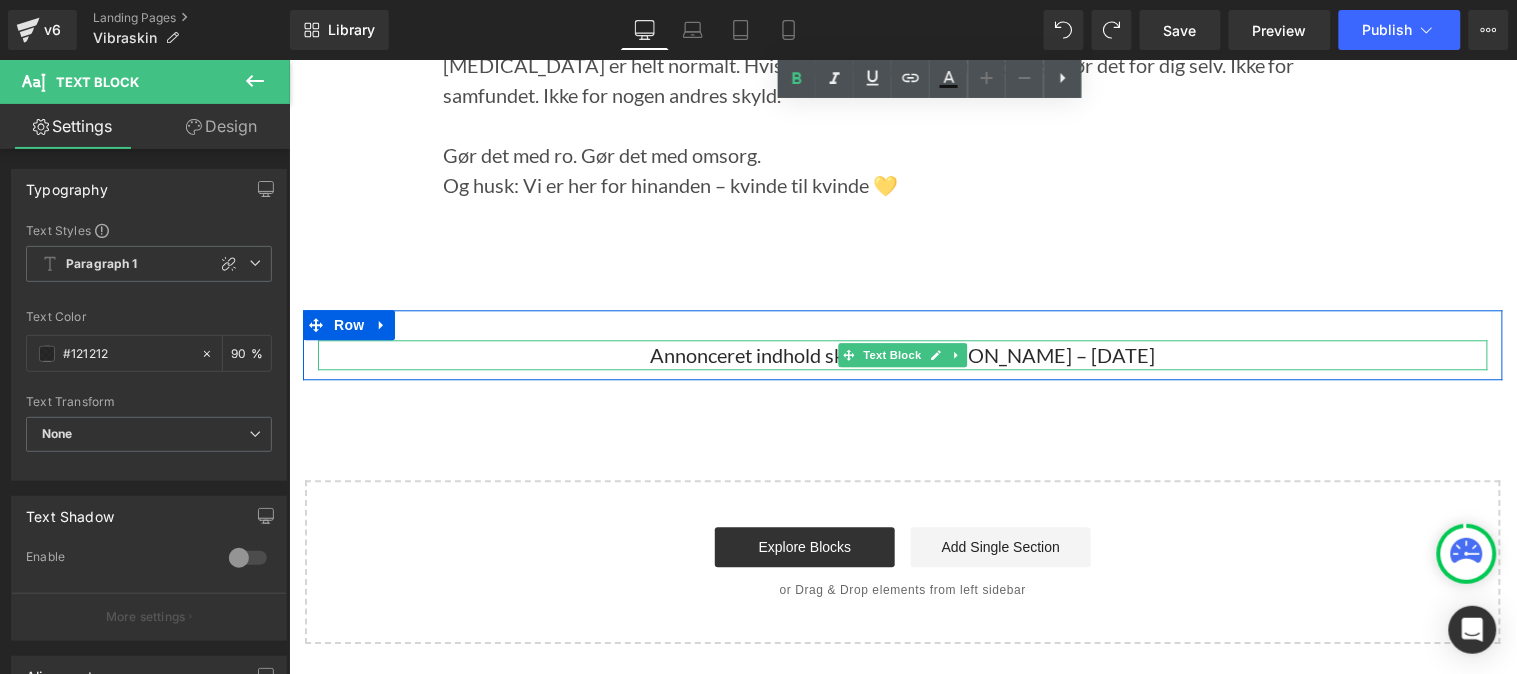 drag, startPoint x: 1094, startPoint y: 357, endPoint x: 1060, endPoint y: 359, distance: 34.058773 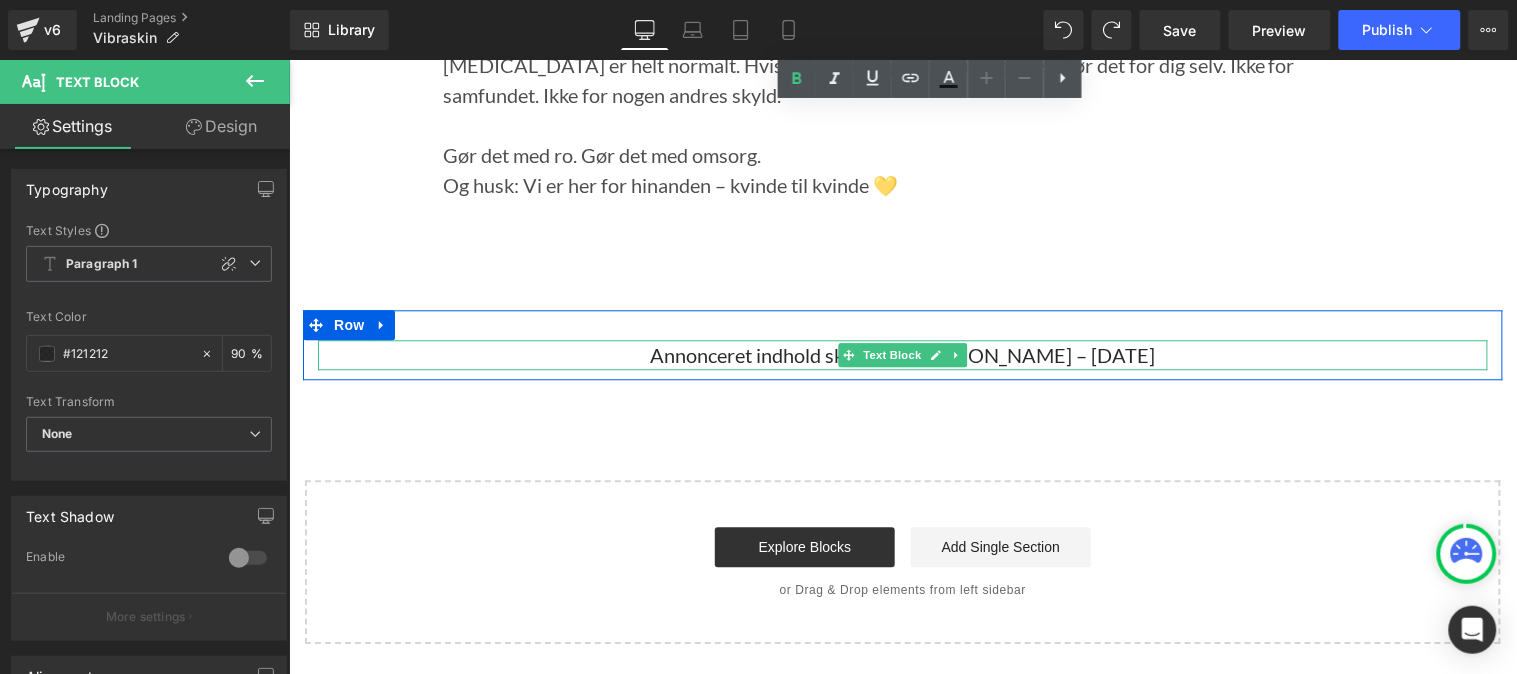 click on "Annonceret indhold skrevet af [PERSON_NAME] – [DATE]" at bounding box center [902, 354] 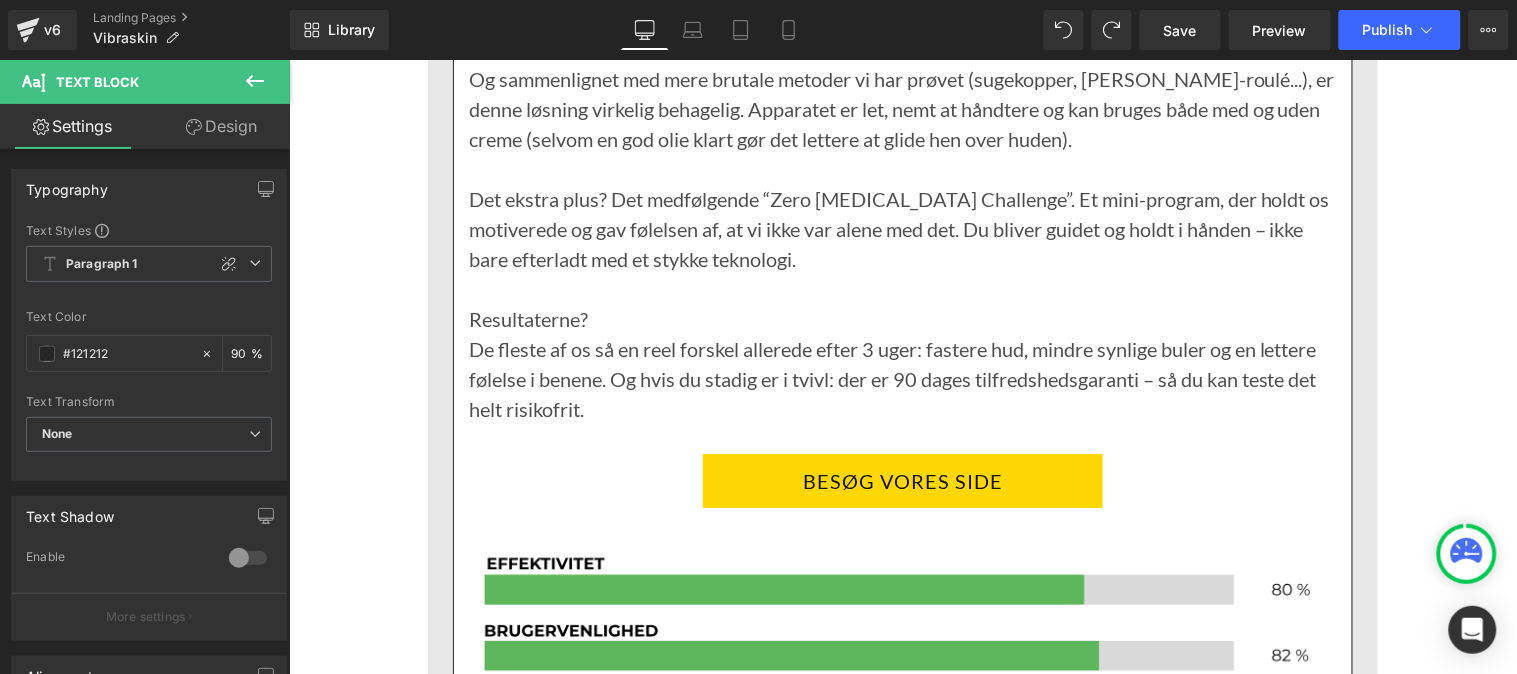 scroll, scrollTop: 3618, scrollLeft: 0, axis: vertical 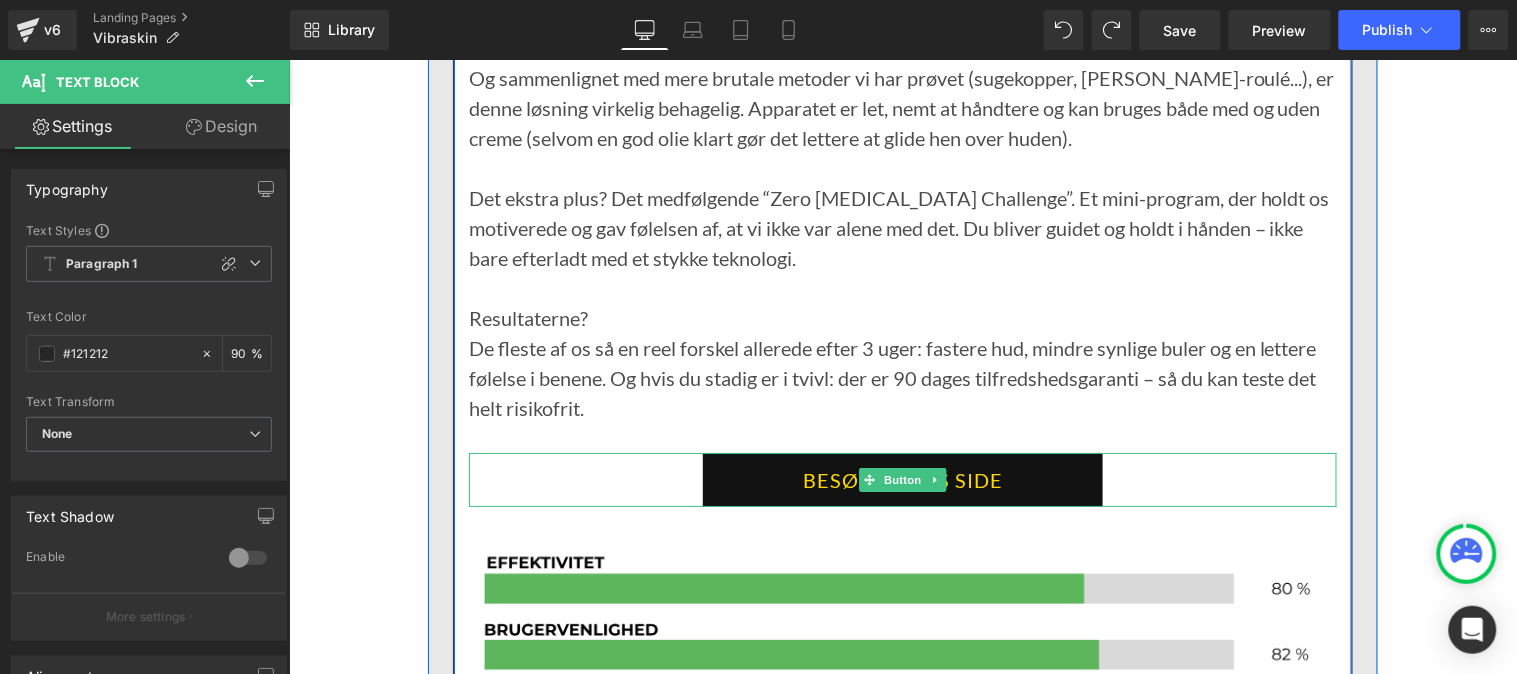 click on "BESØG VORES SIDE" at bounding box center (902, 479) 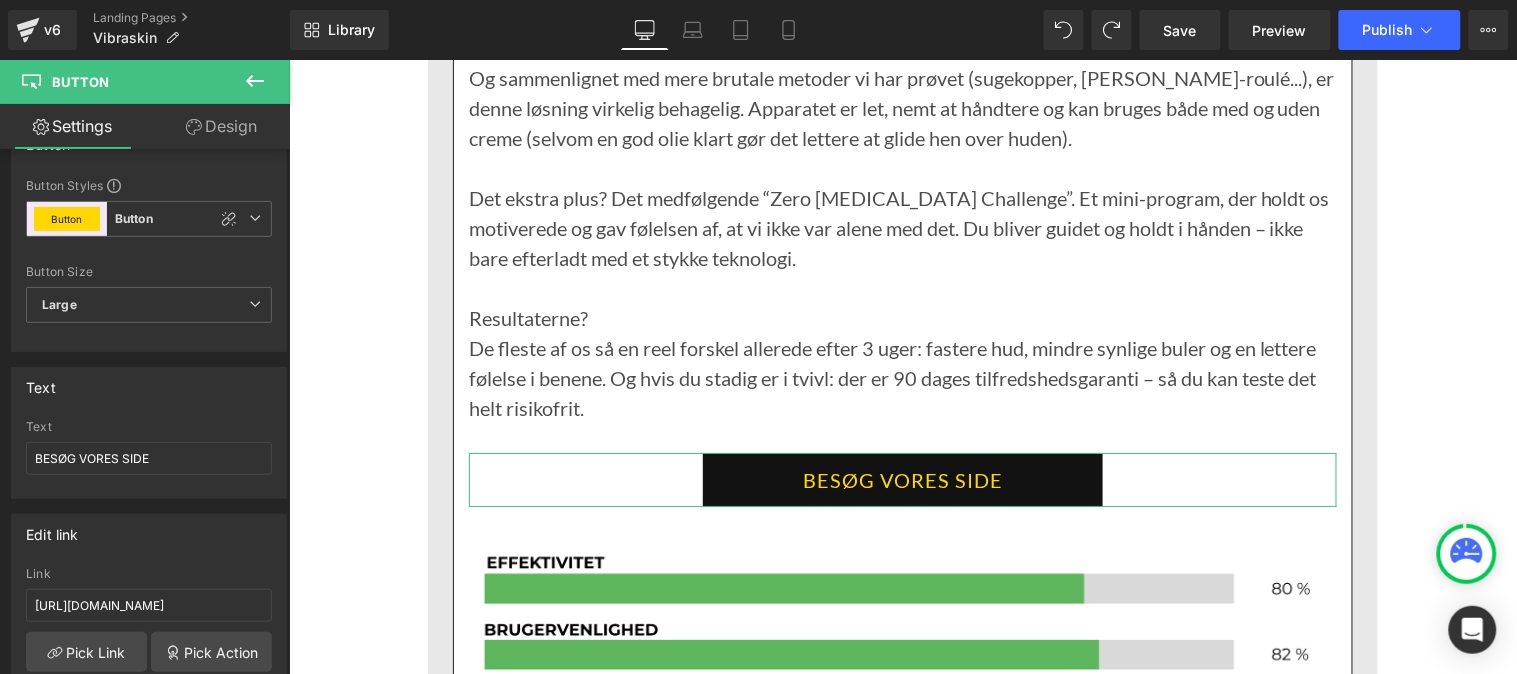 scroll, scrollTop: 42, scrollLeft: 0, axis: vertical 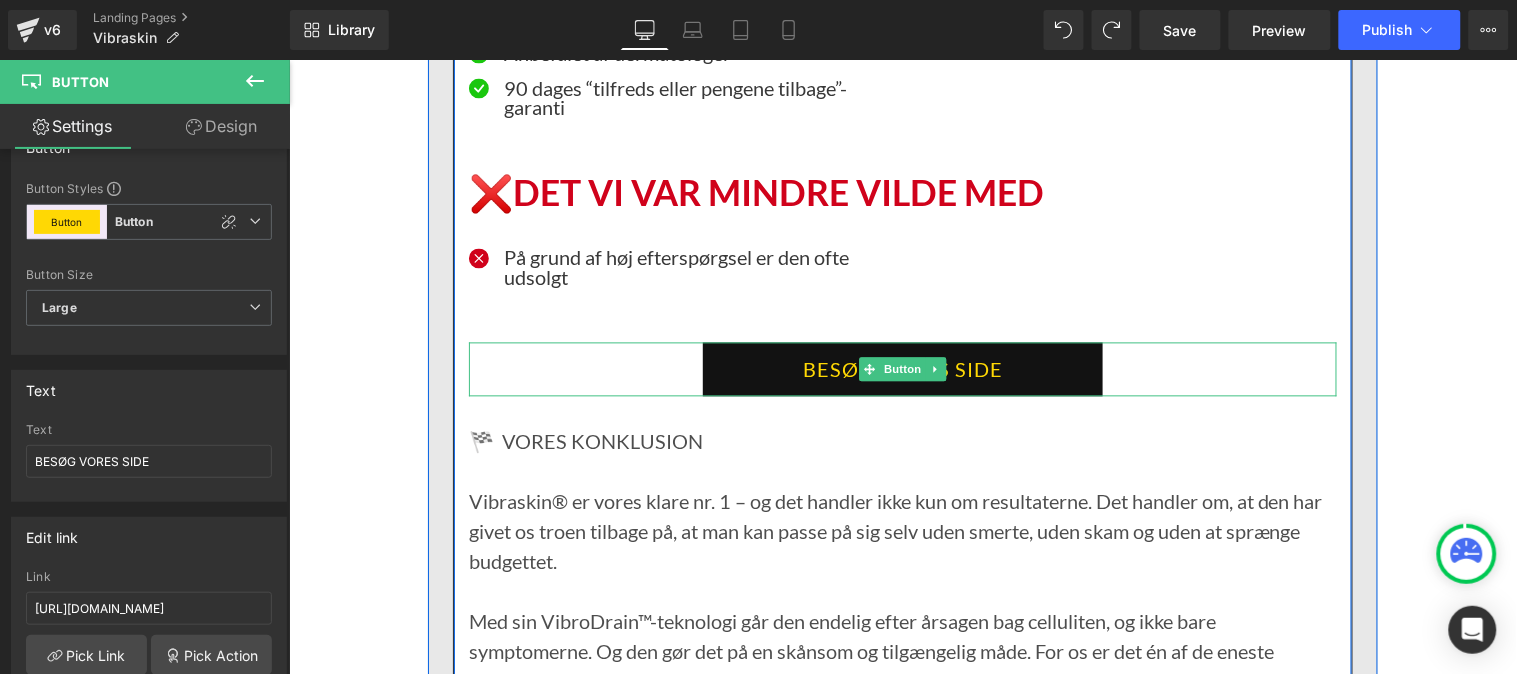 click on "BESØG VORES SIDE" at bounding box center [902, 369] 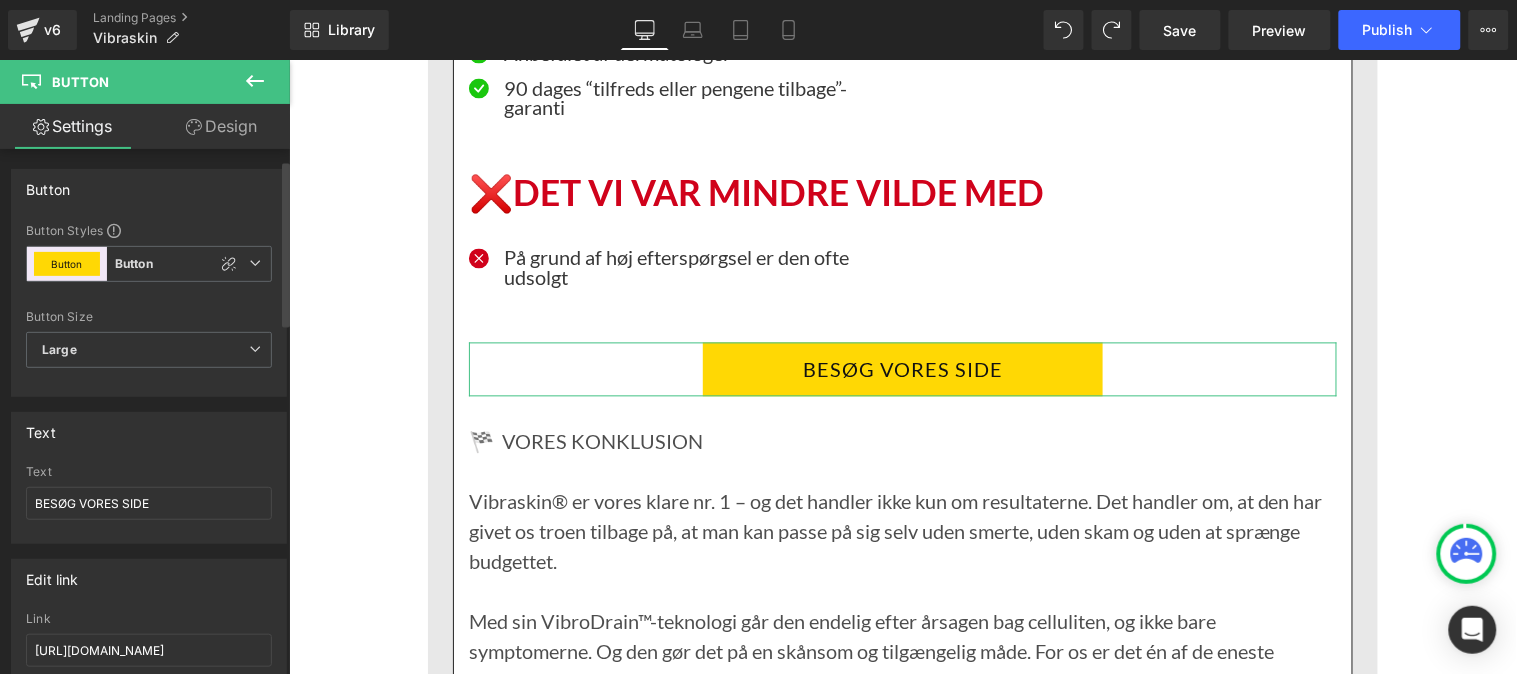 scroll, scrollTop: 86, scrollLeft: 0, axis: vertical 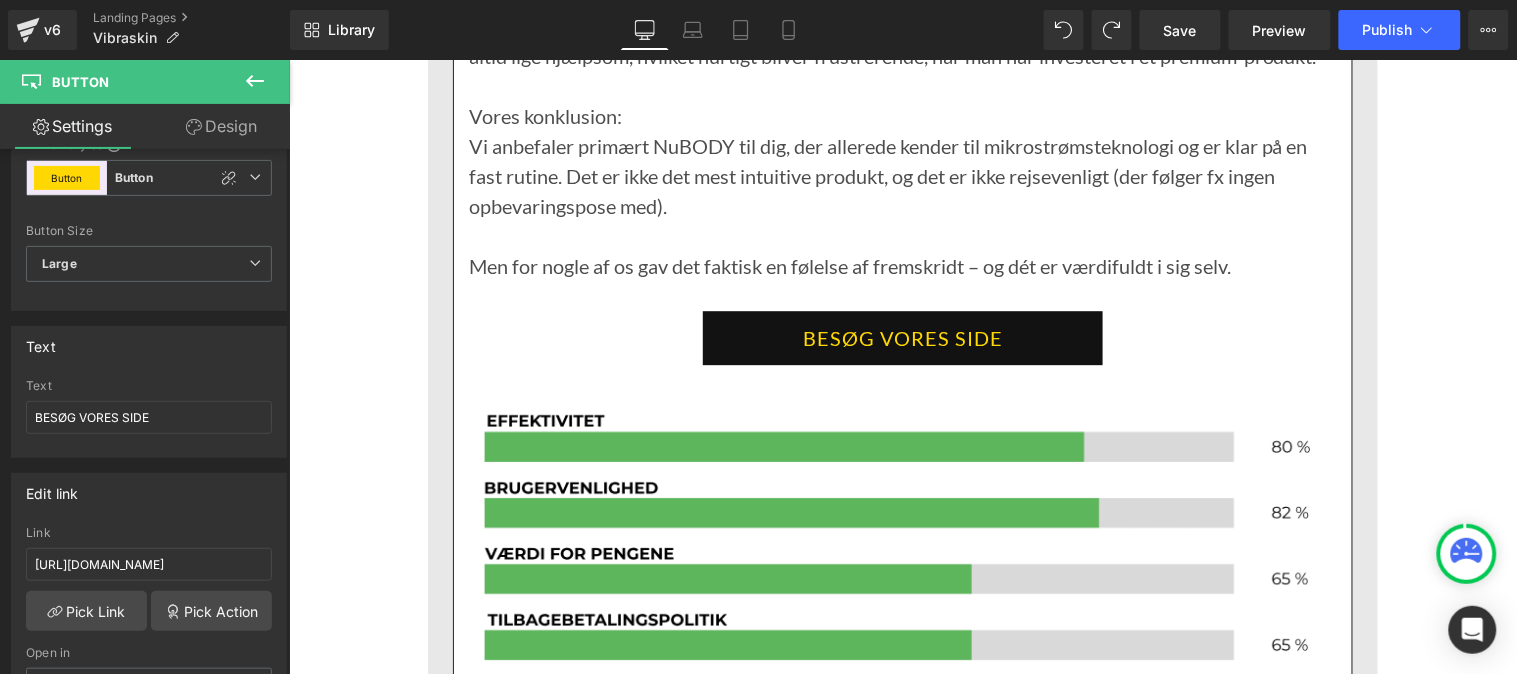 click on "BESØG VORES SIDE" at bounding box center (902, 337) 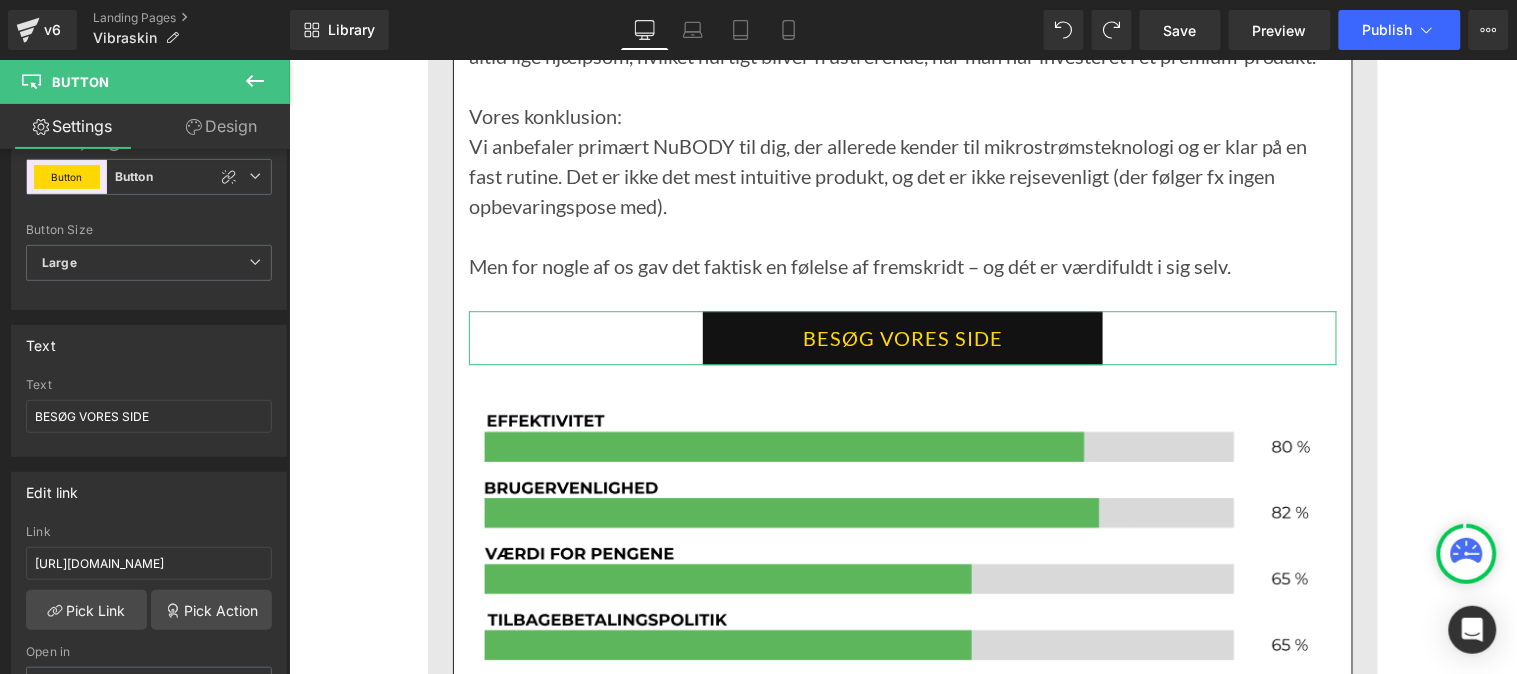 scroll, scrollTop: 97, scrollLeft: 0, axis: vertical 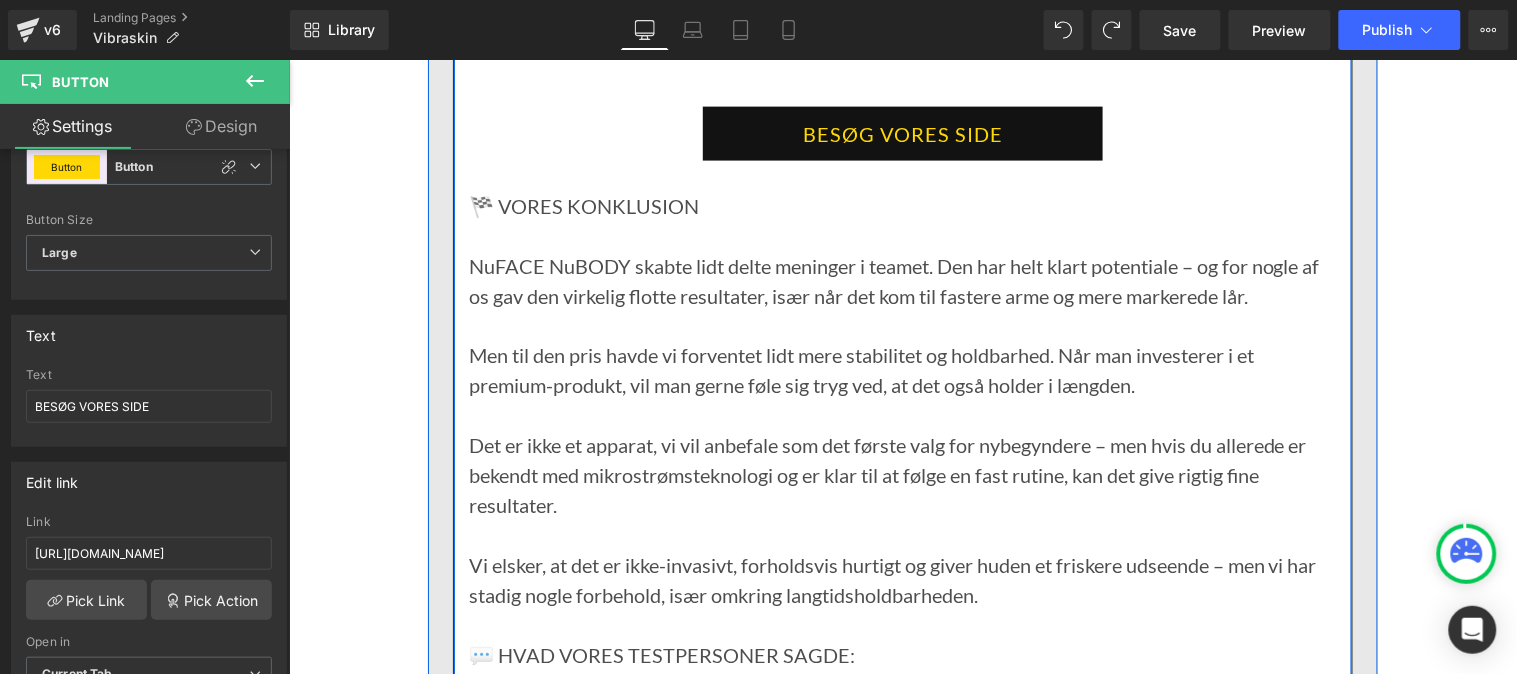 click on "BESØG VORES SIDE" at bounding box center (902, 133) 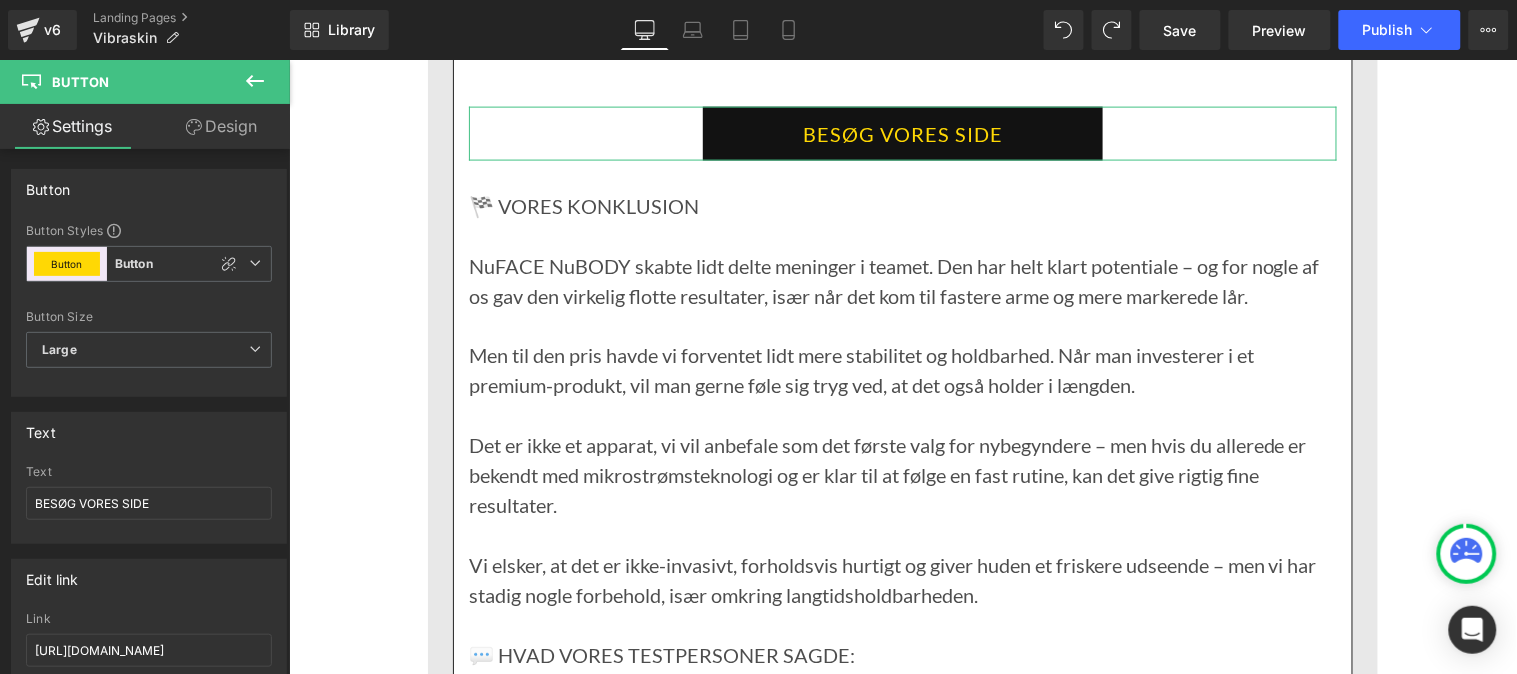 scroll, scrollTop: 195, scrollLeft: 0, axis: vertical 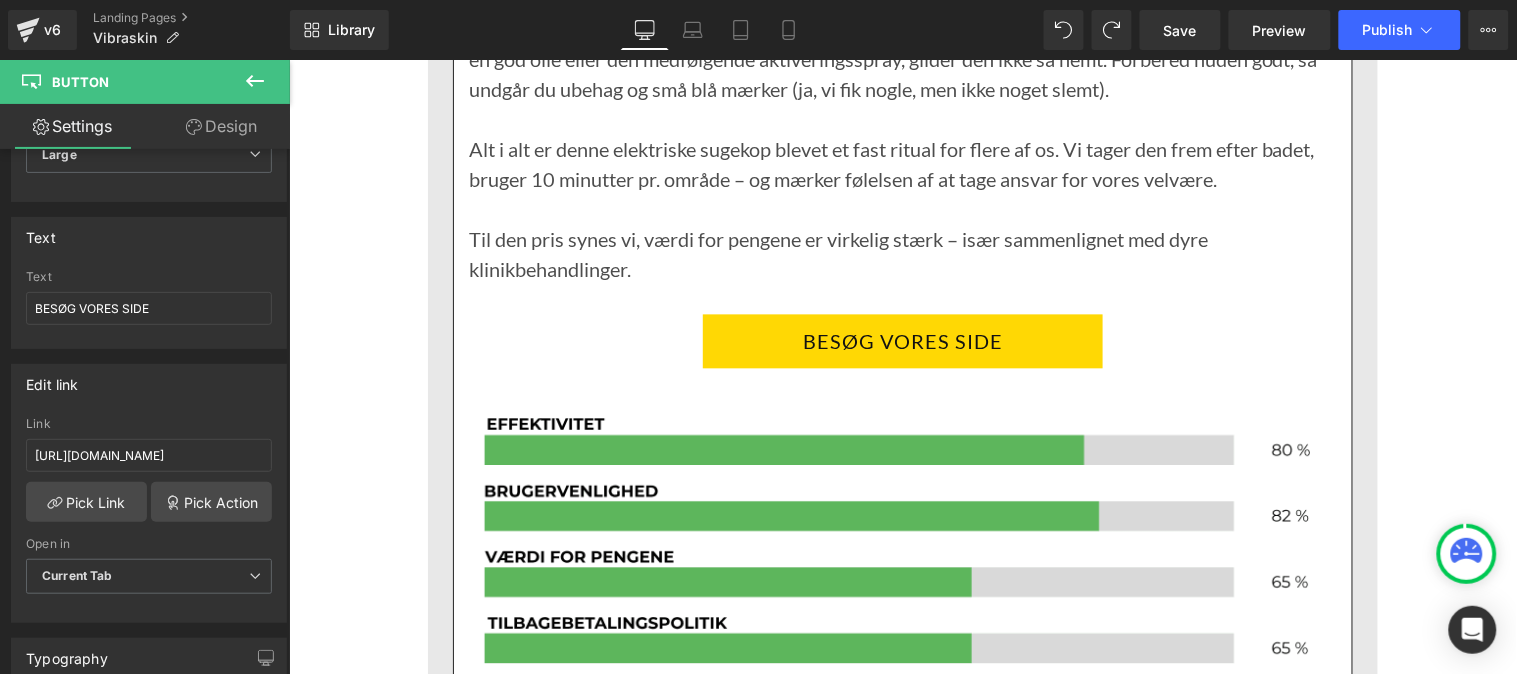 click on "BESØG VORES SIDE" at bounding box center (902, 341) 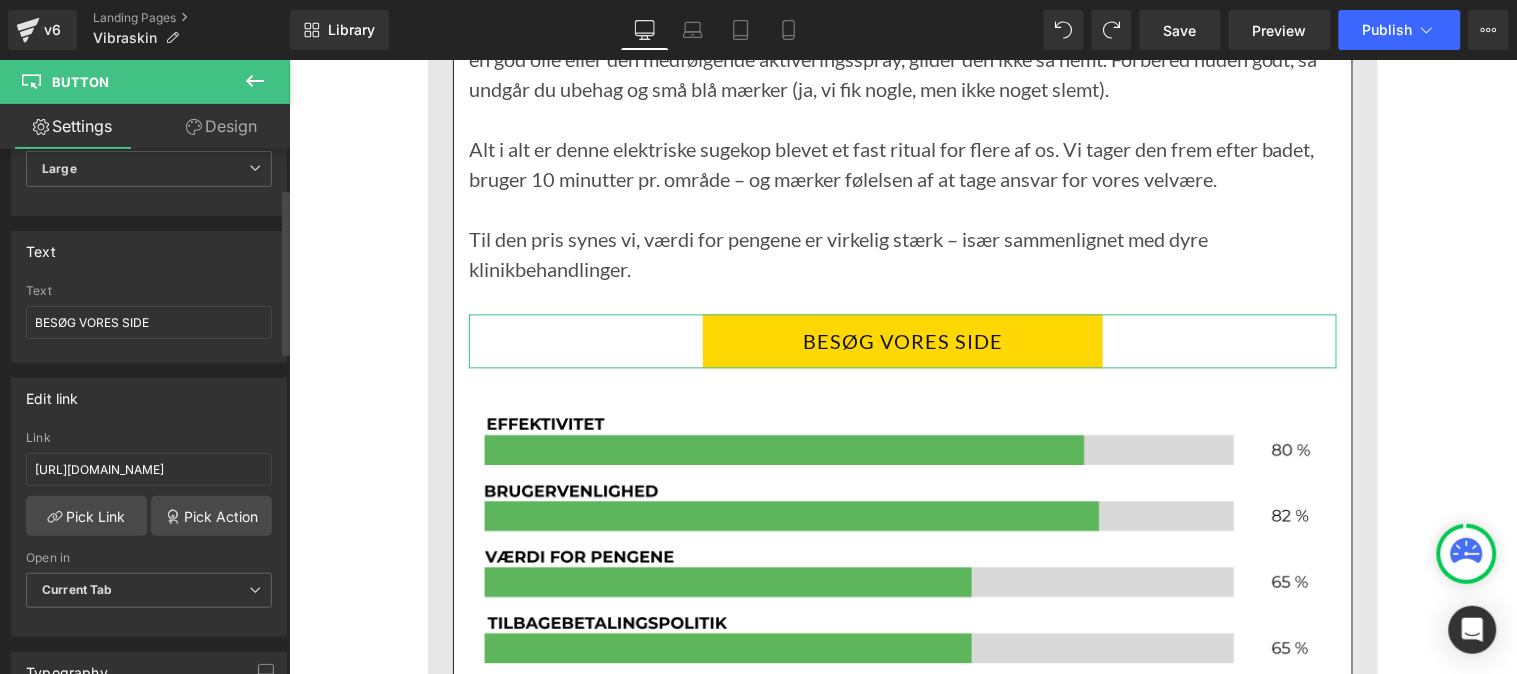 scroll, scrollTop: 182, scrollLeft: 0, axis: vertical 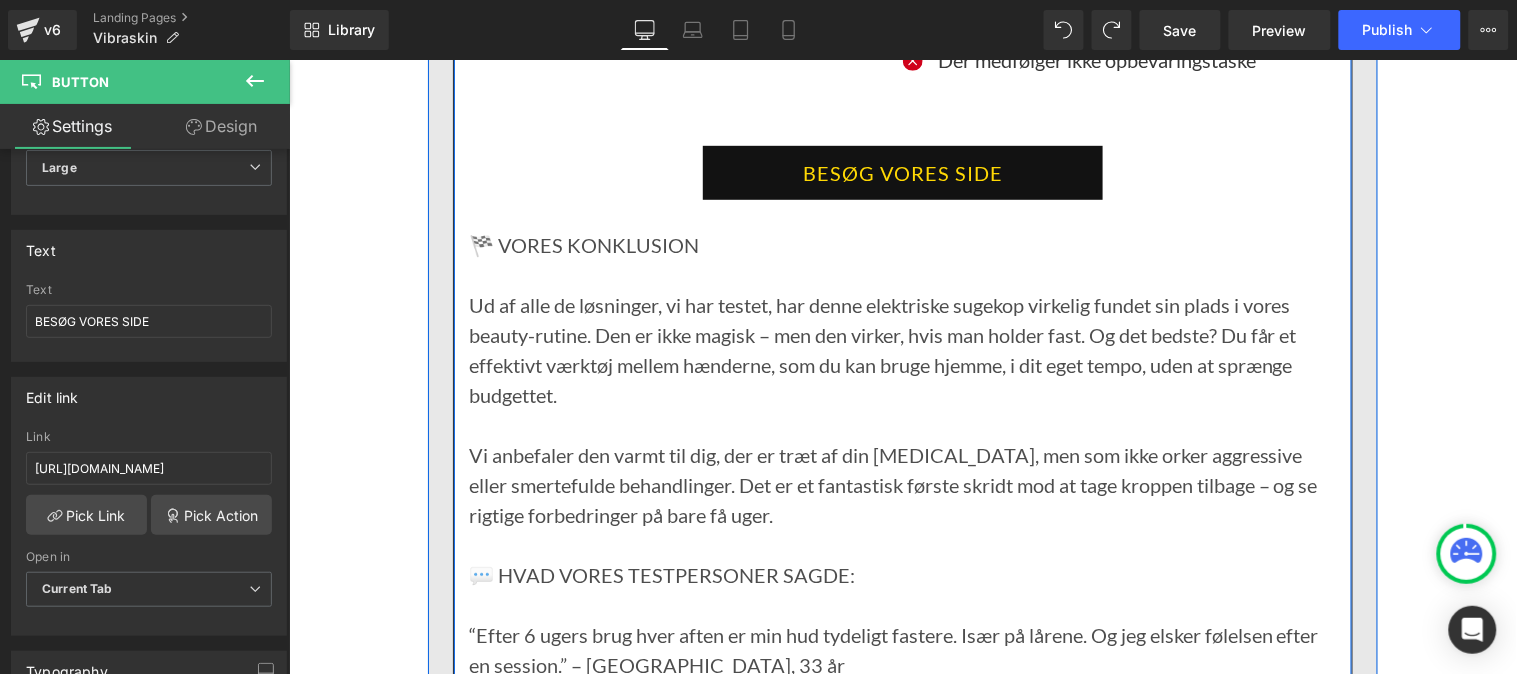 click on "BESØG VORES SIDE" at bounding box center [902, 172] 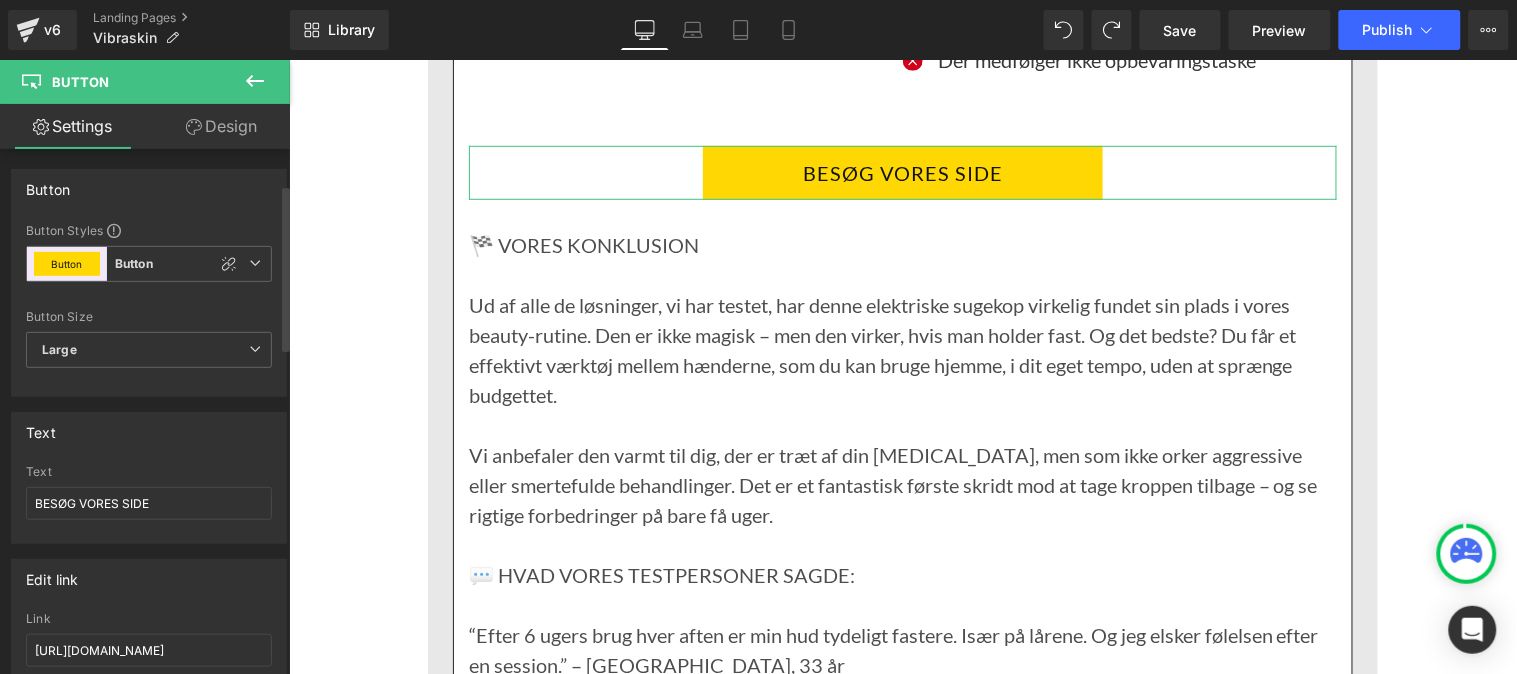 scroll, scrollTop: 128, scrollLeft: 0, axis: vertical 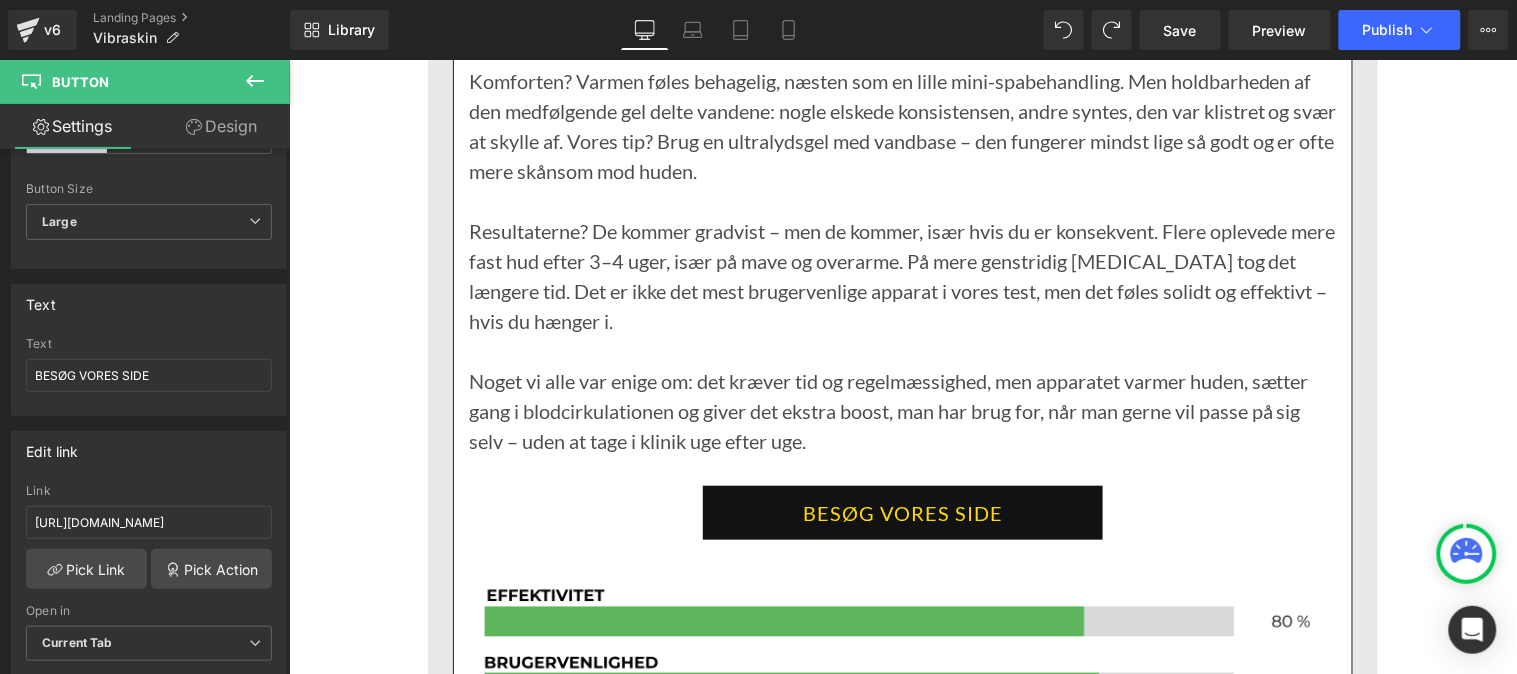click on "BESØG VORES SIDE" at bounding box center [902, 512] 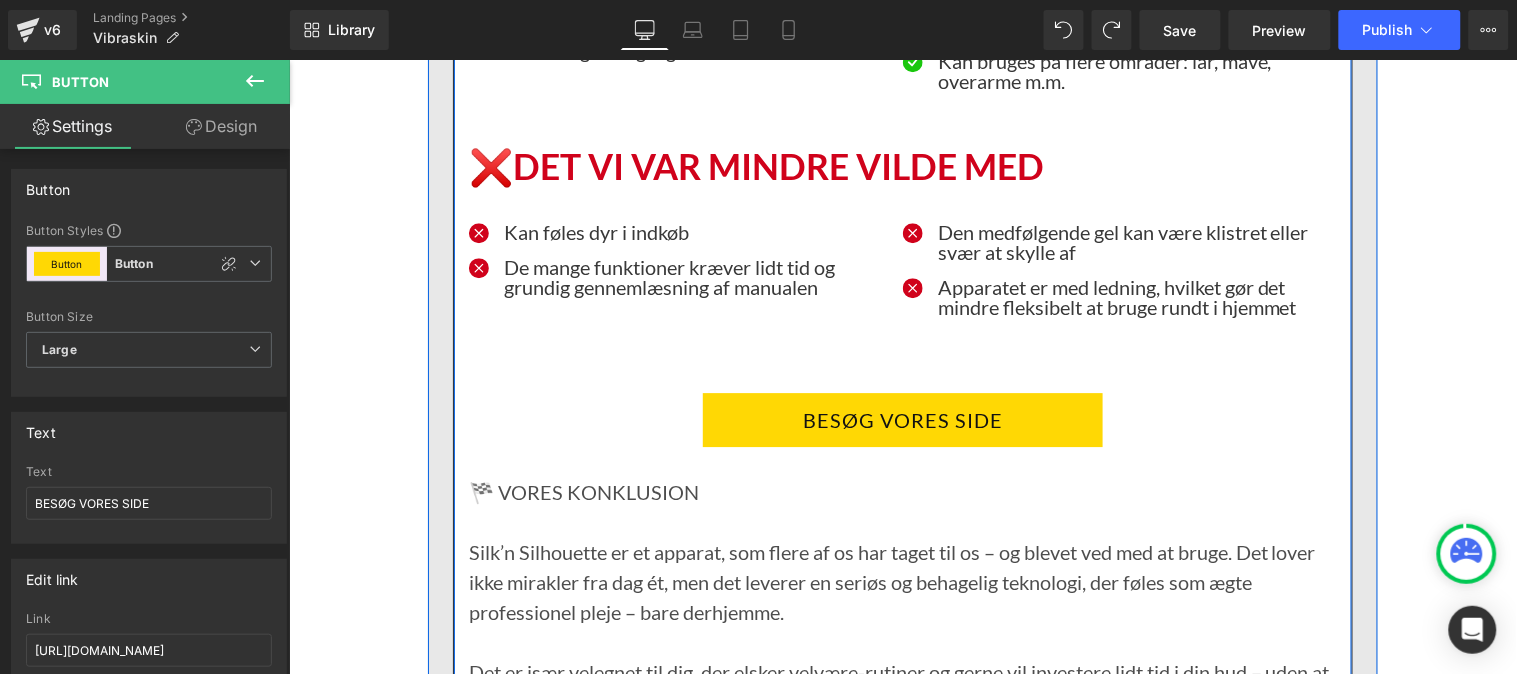 scroll, scrollTop: 15120, scrollLeft: 0, axis: vertical 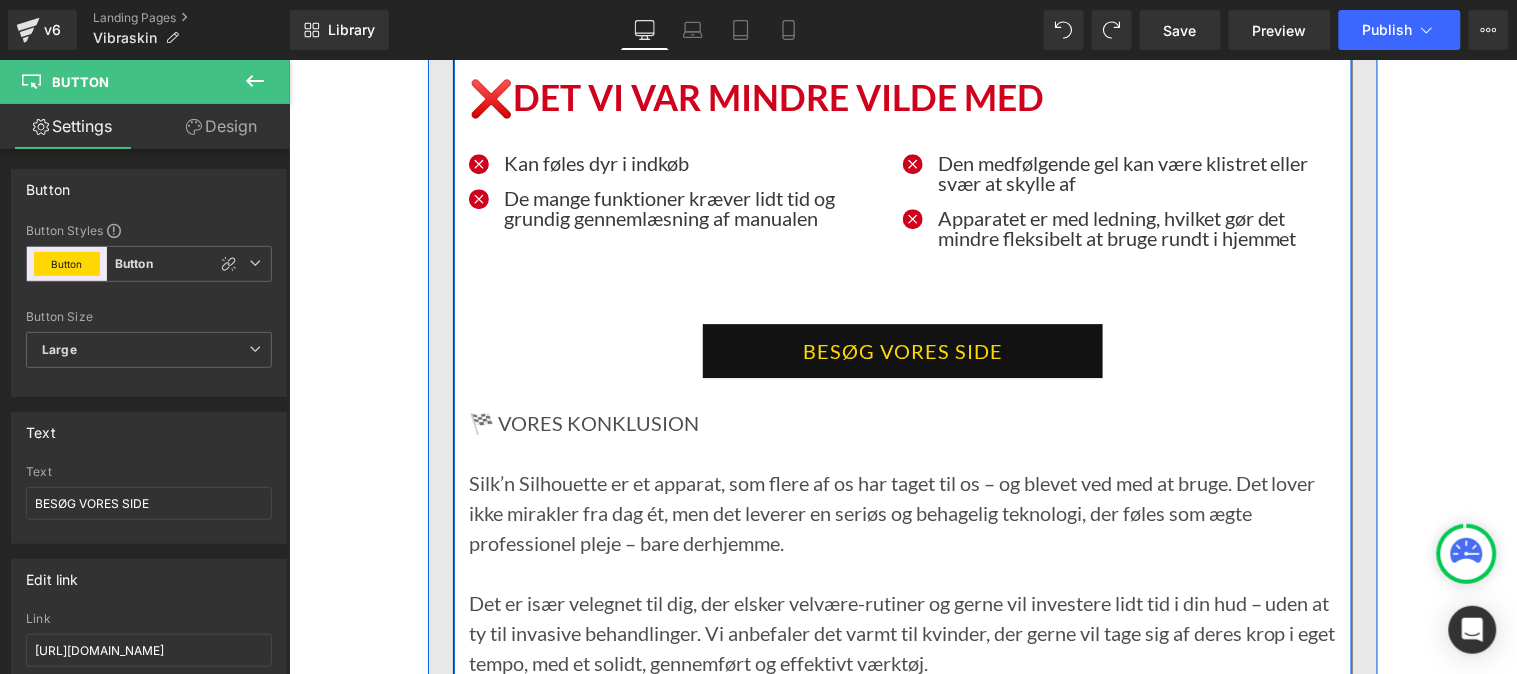 click on "BESØG VORES SIDE" at bounding box center (902, 350) 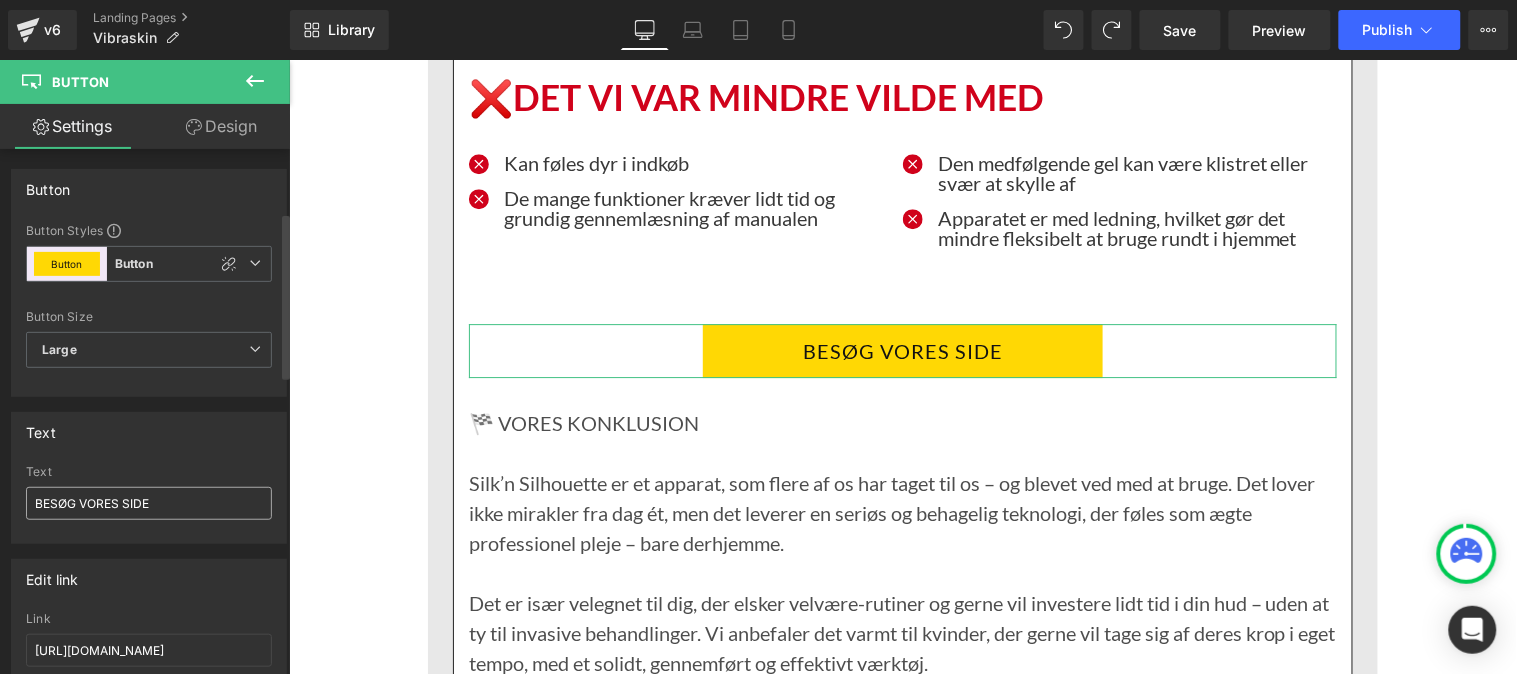 scroll, scrollTop: 218, scrollLeft: 0, axis: vertical 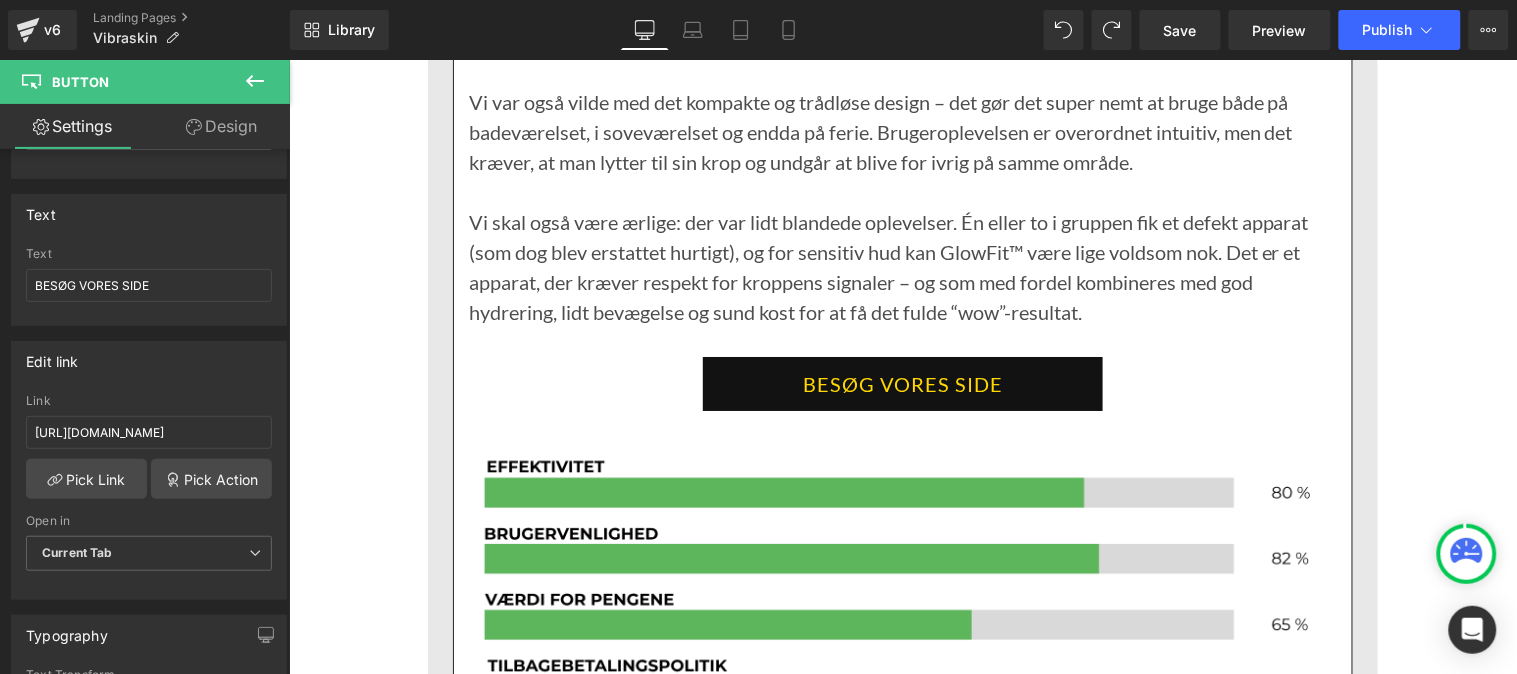 click on "BESØG VORES SIDE" at bounding box center [902, 383] 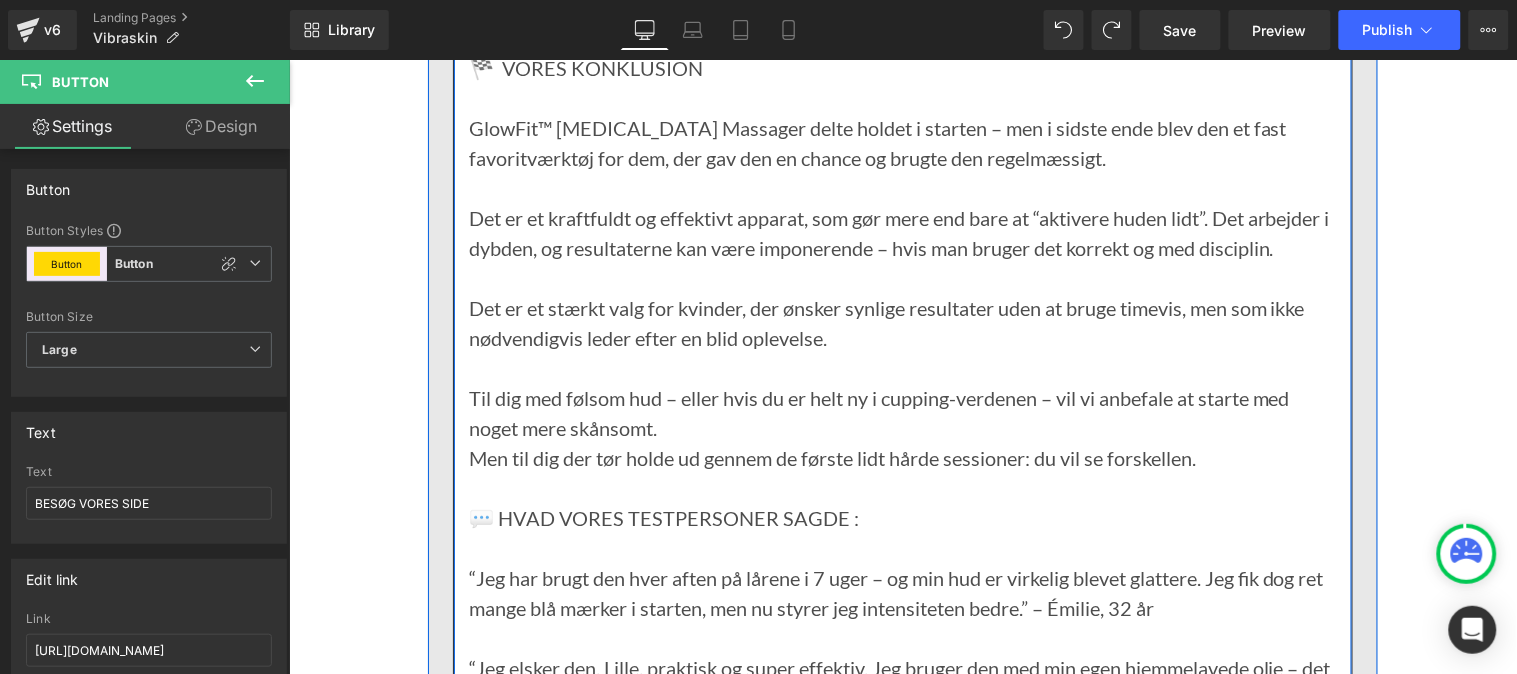scroll, scrollTop: 18803, scrollLeft: 0, axis: vertical 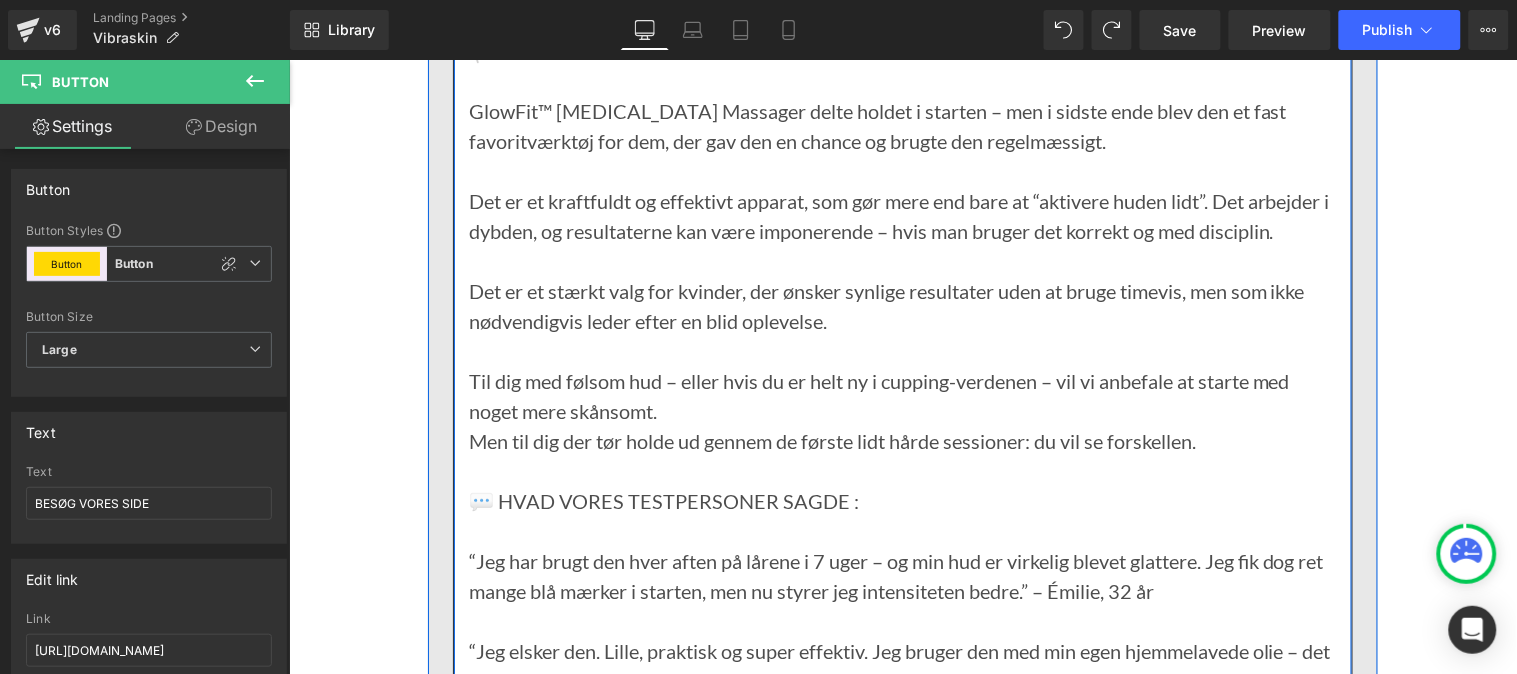 click on "BESØG VORES SIDE" at bounding box center [902, -22] 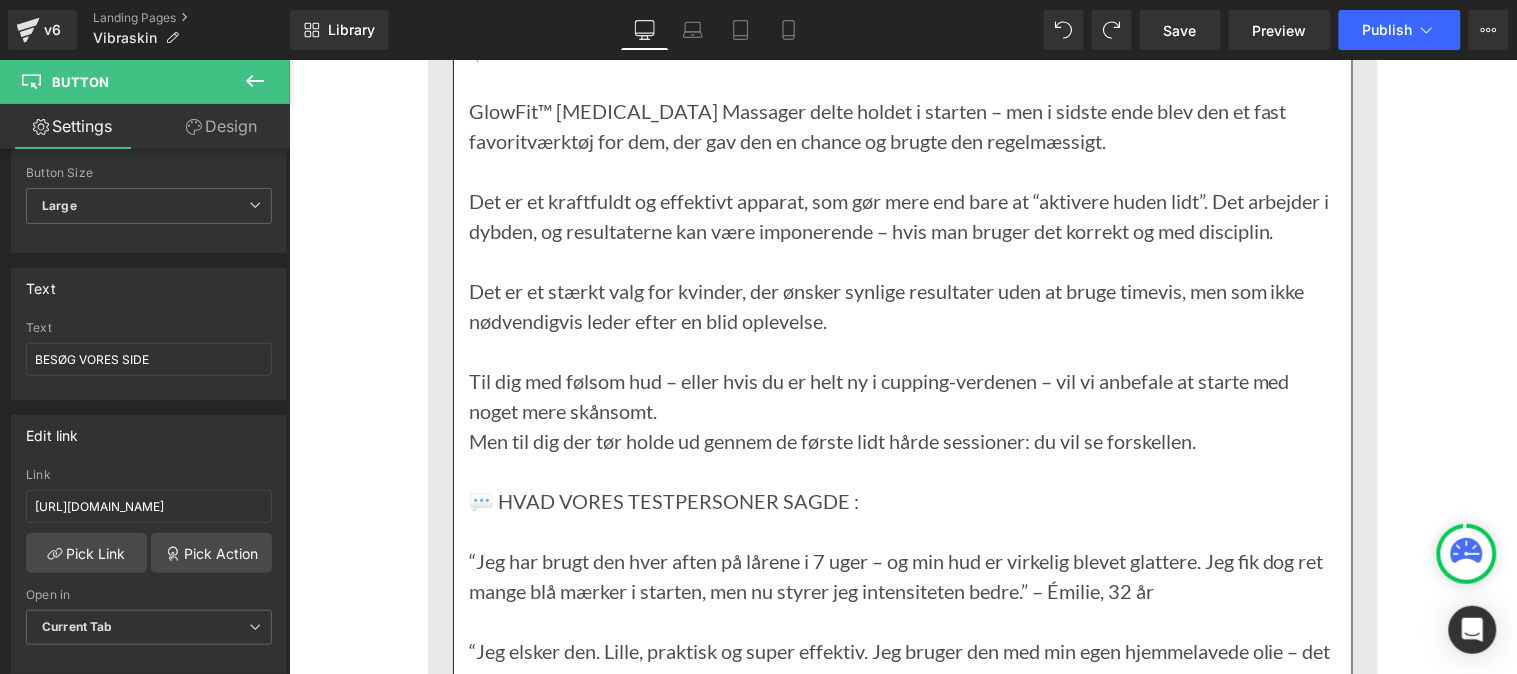 scroll, scrollTop: 156, scrollLeft: 0, axis: vertical 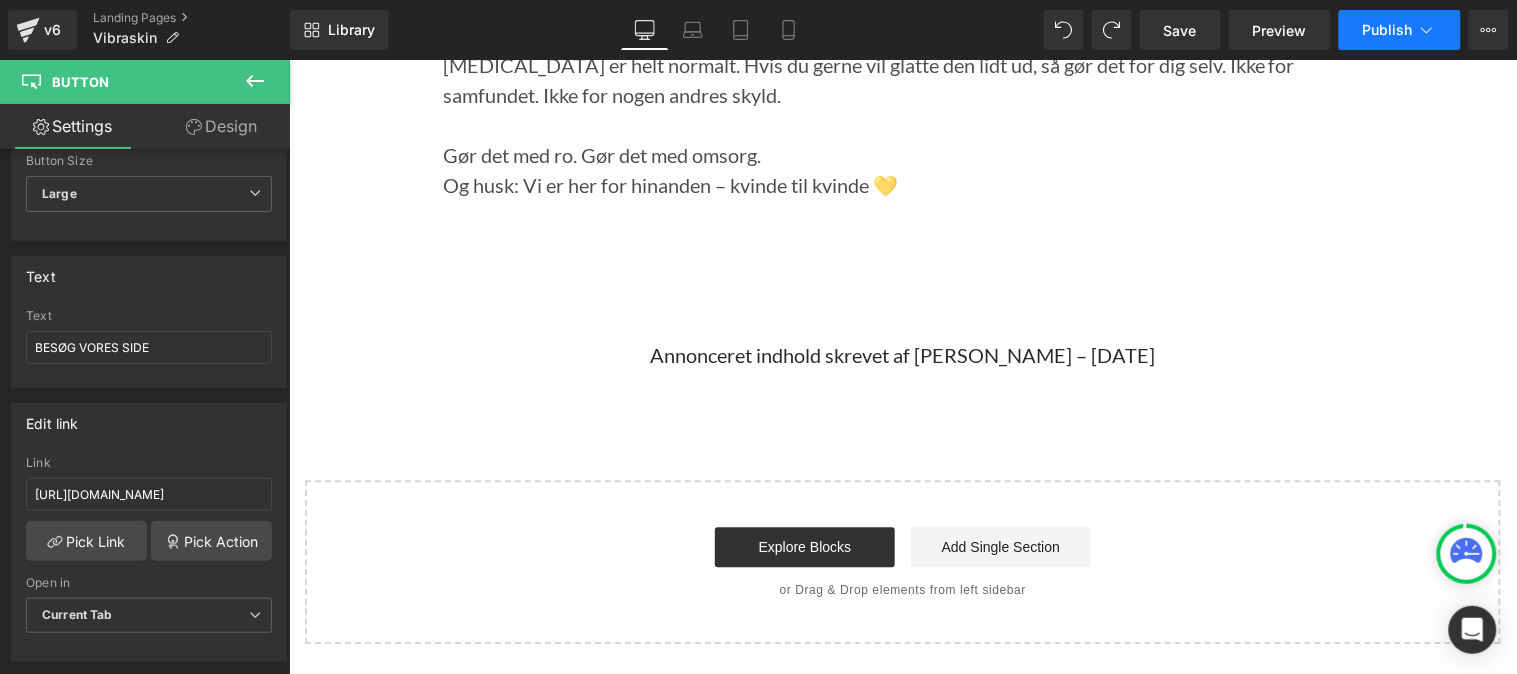 click on "Publish" at bounding box center (1400, 30) 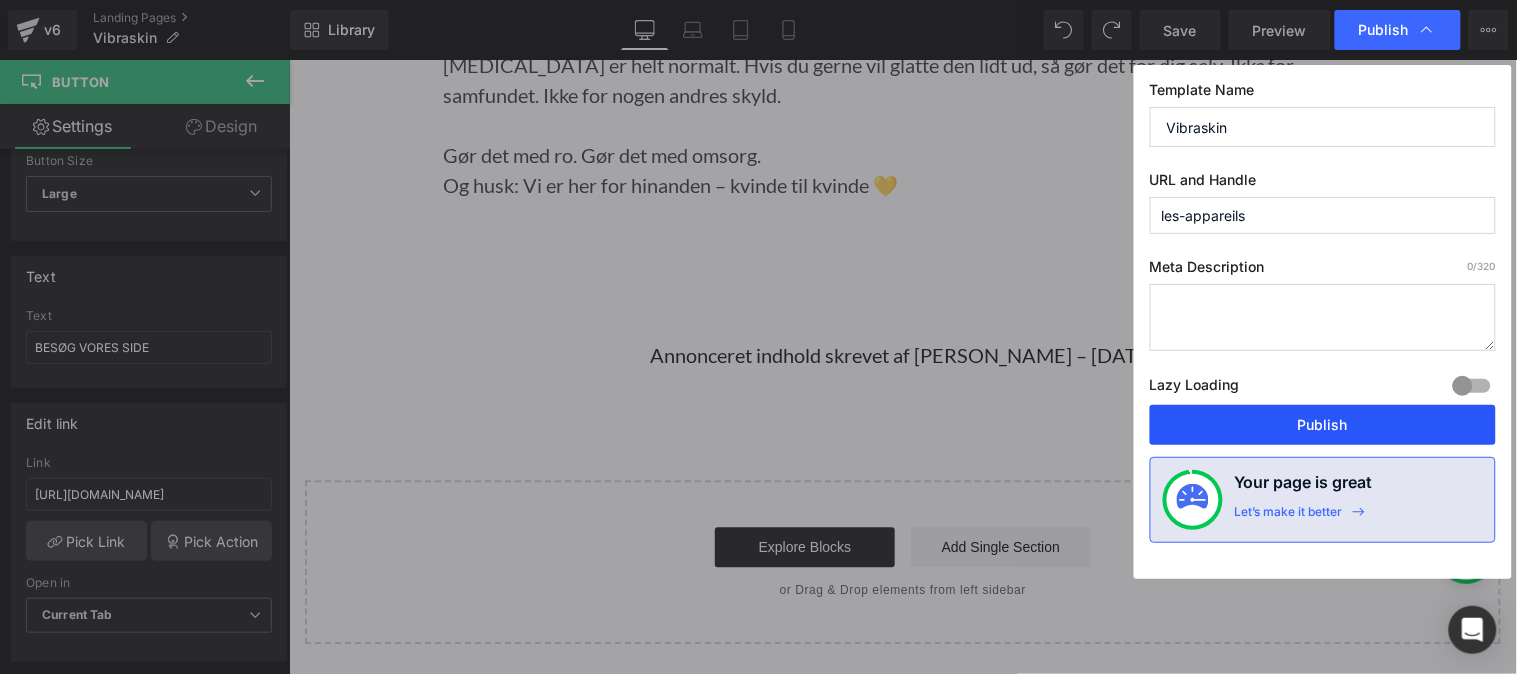 click on "Publish" at bounding box center (1323, 425) 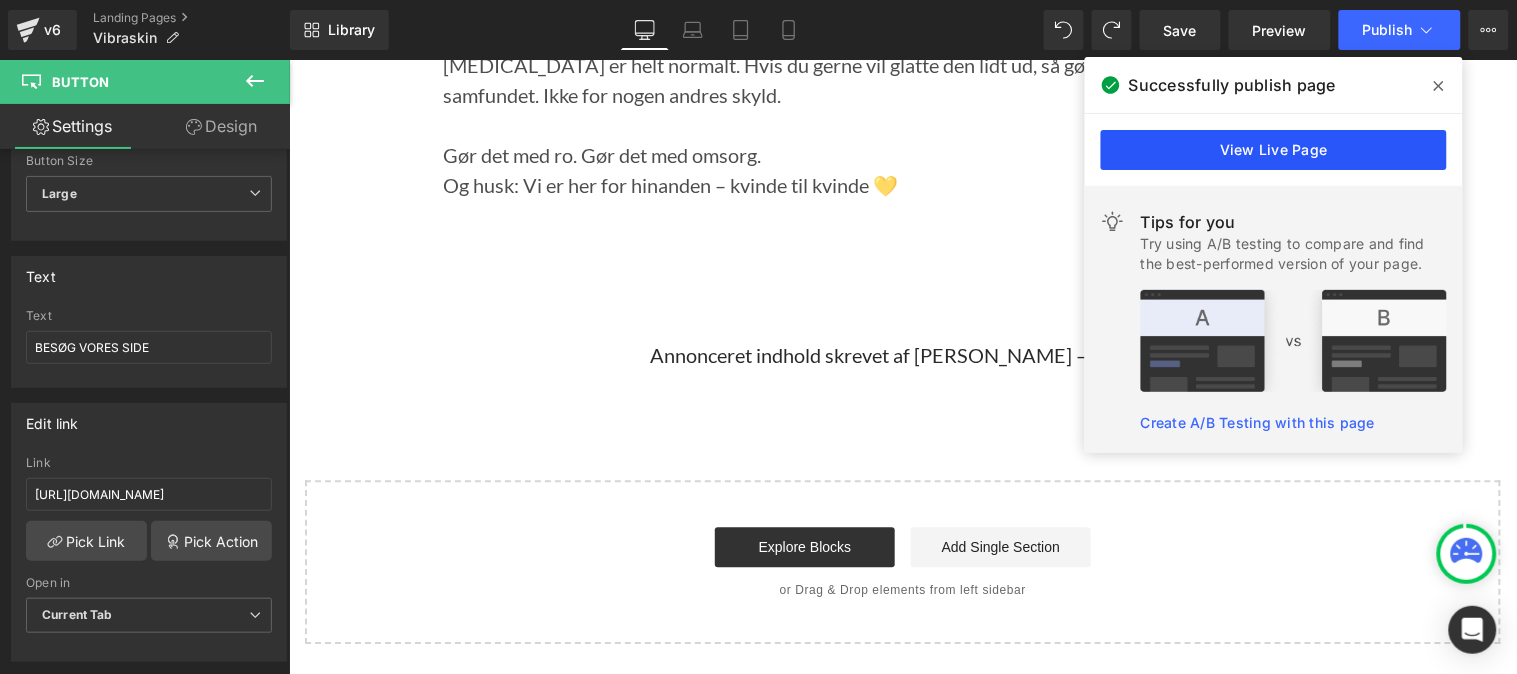 click on "View Live Page" at bounding box center (1274, 150) 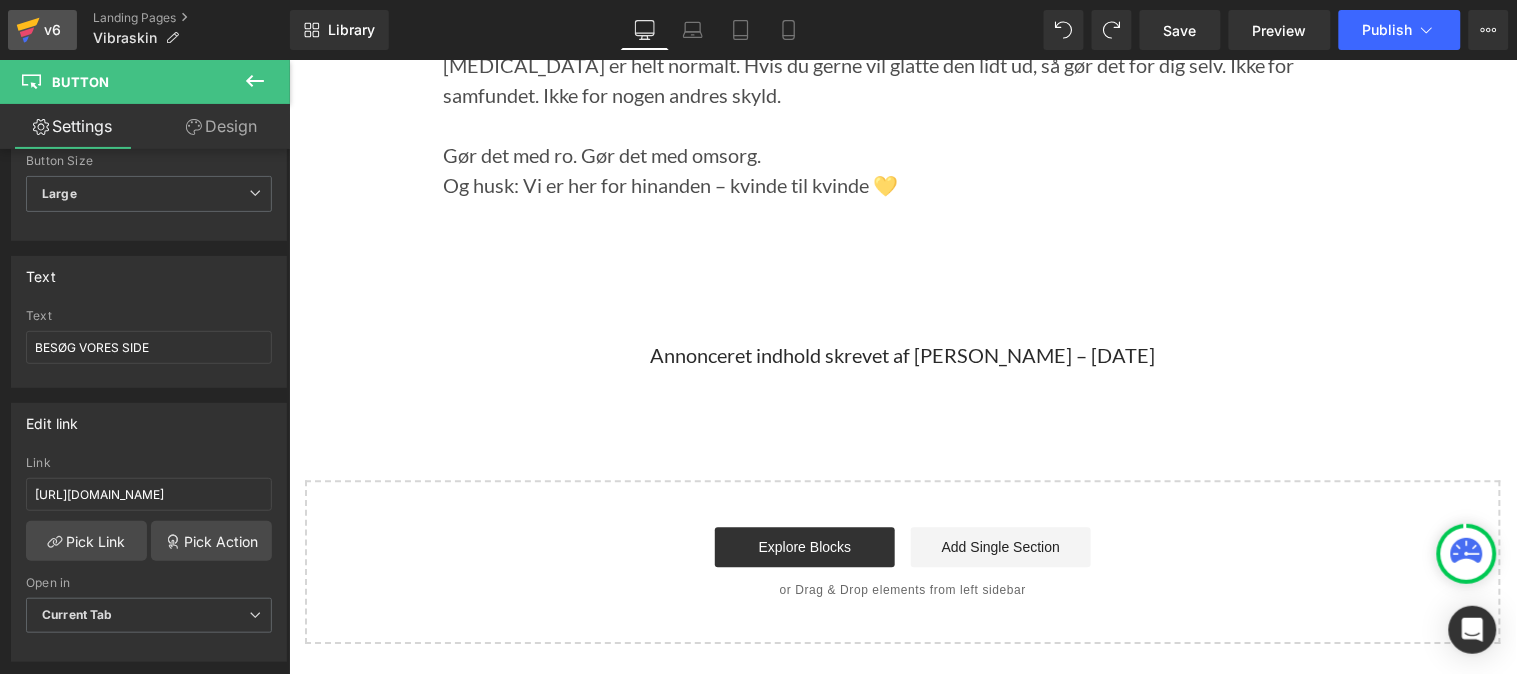click 